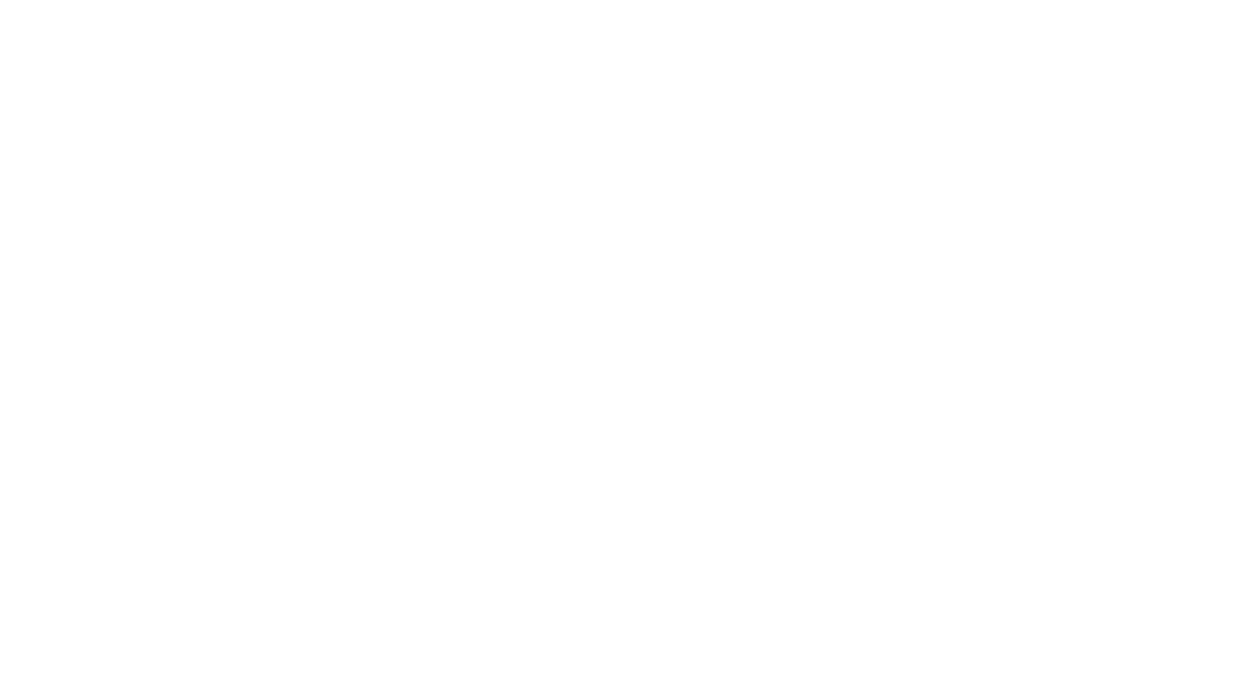 scroll, scrollTop: 0, scrollLeft: 0, axis: both 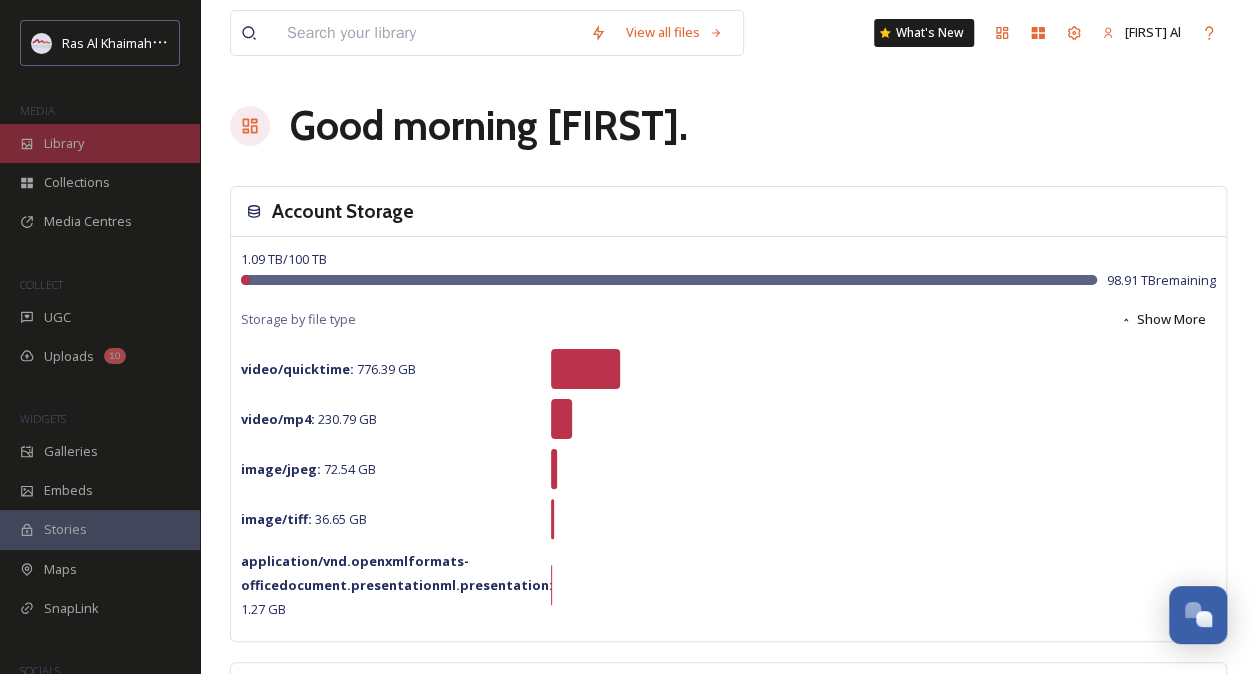 click on "Library" at bounding box center (64, 143) 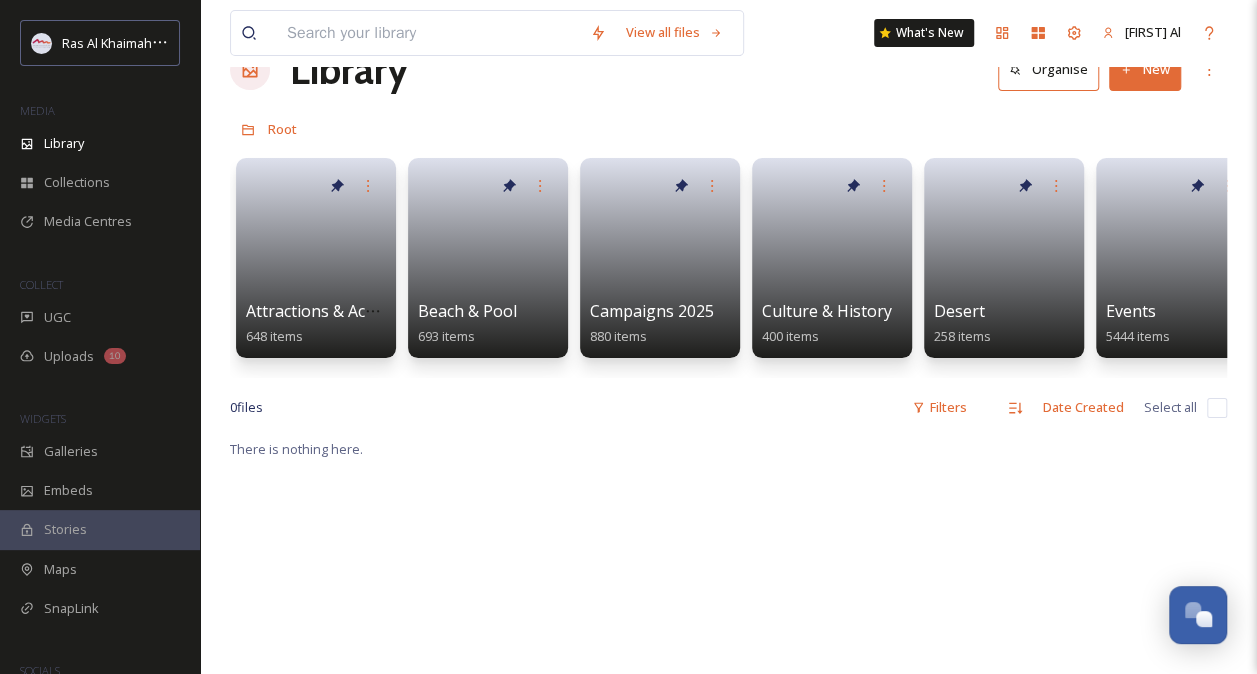 scroll, scrollTop: 57, scrollLeft: 0, axis: vertical 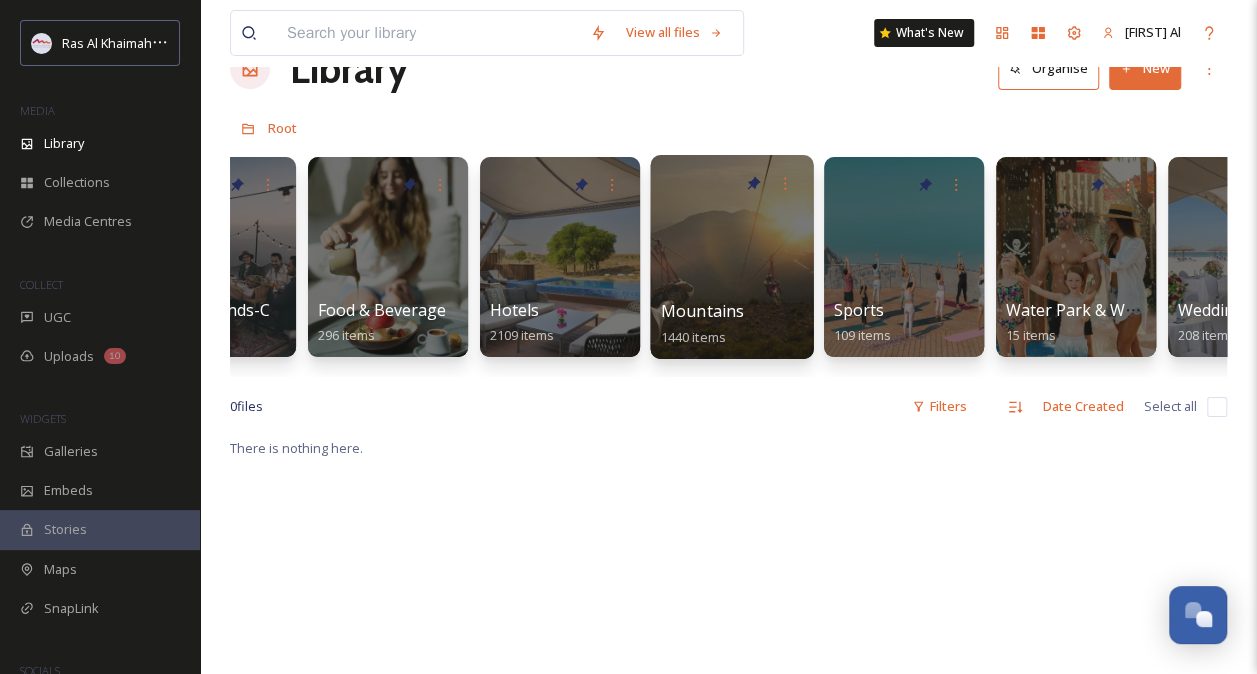 click on "Mountains" at bounding box center [703, 311] 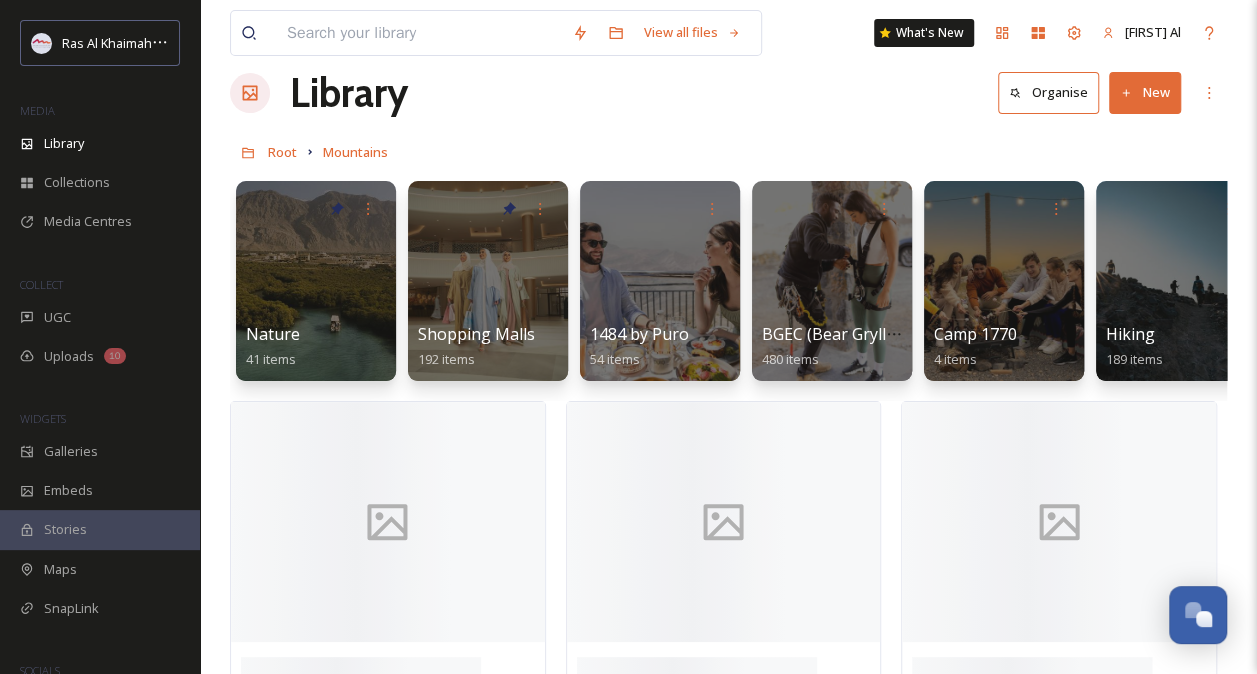 scroll, scrollTop: 34, scrollLeft: 0, axis: vertical 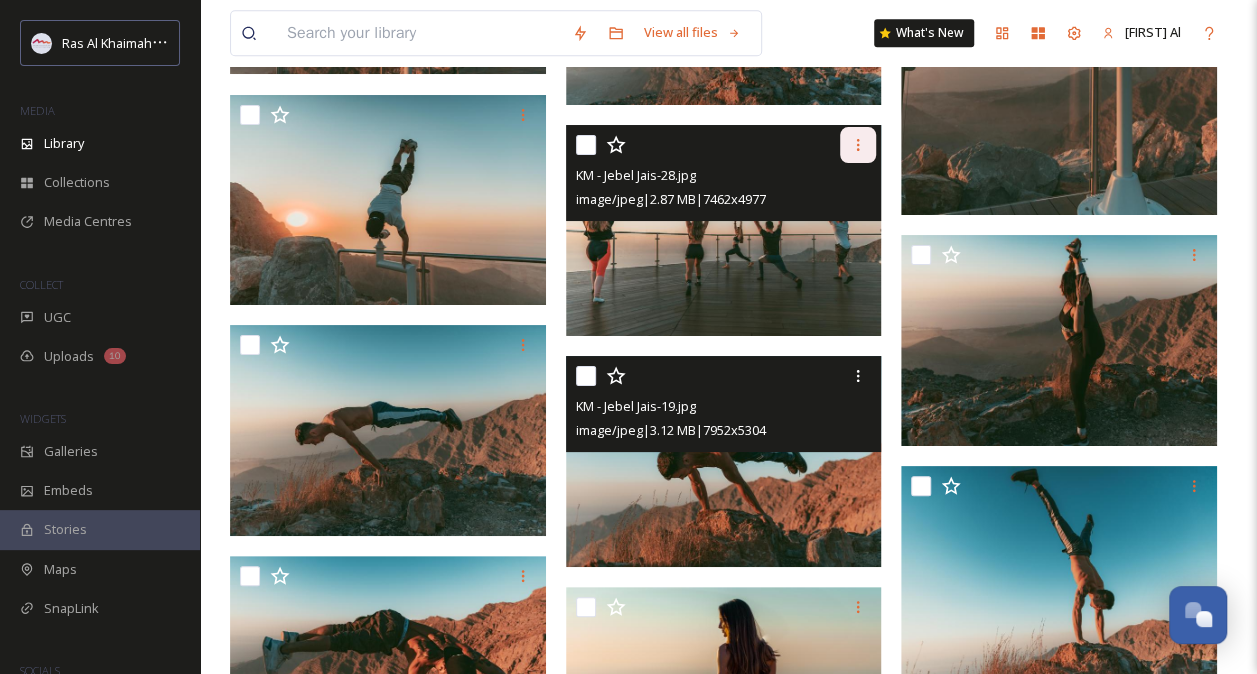 click 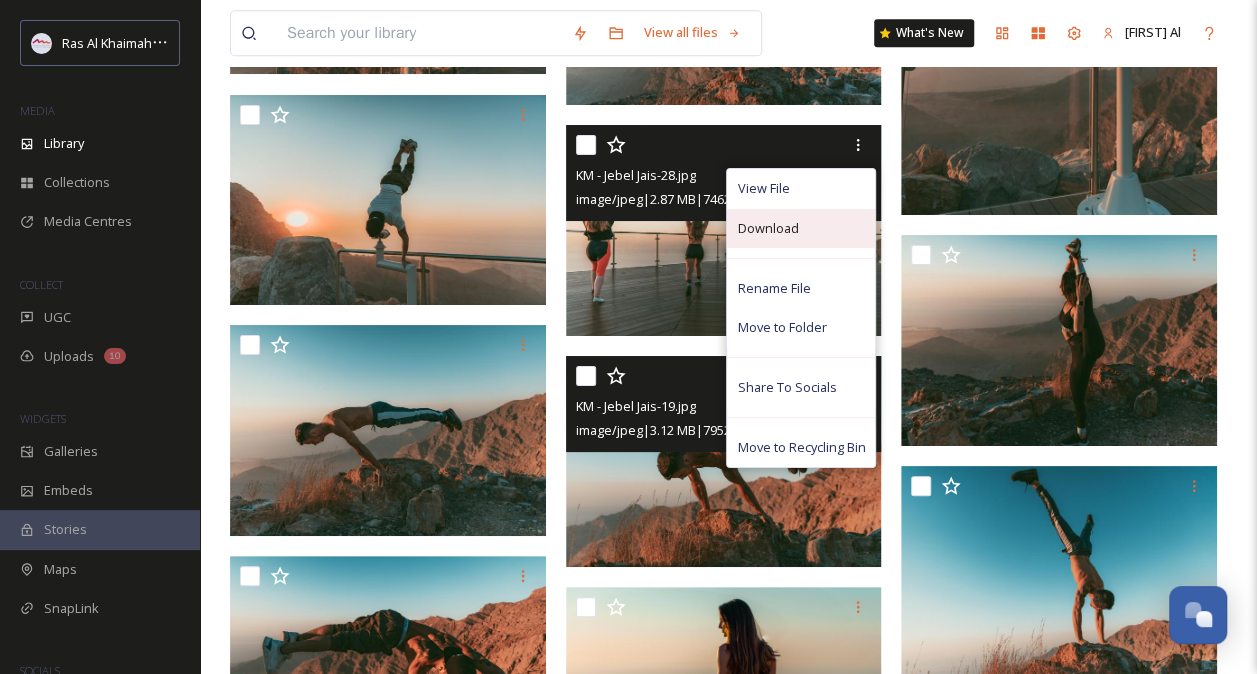 click on "Download" at bounding box center [801, 228] 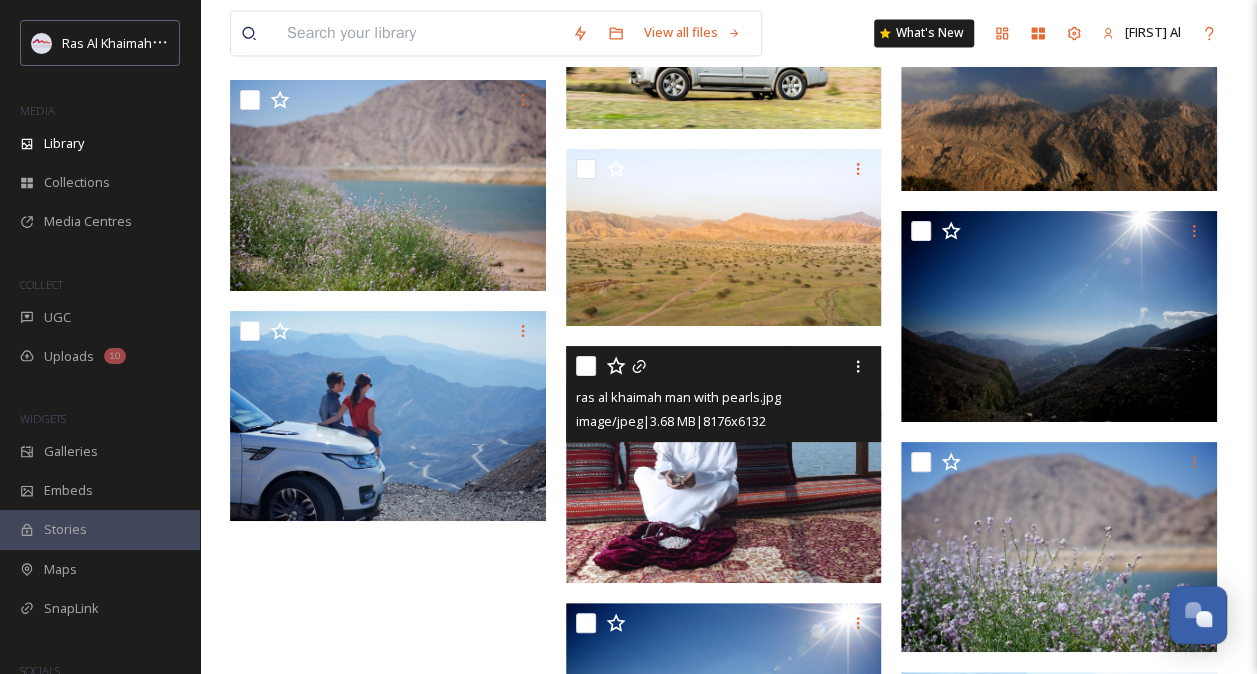 scroll, scrollTop: 20597, scrollLeft: 0, axis: vertical 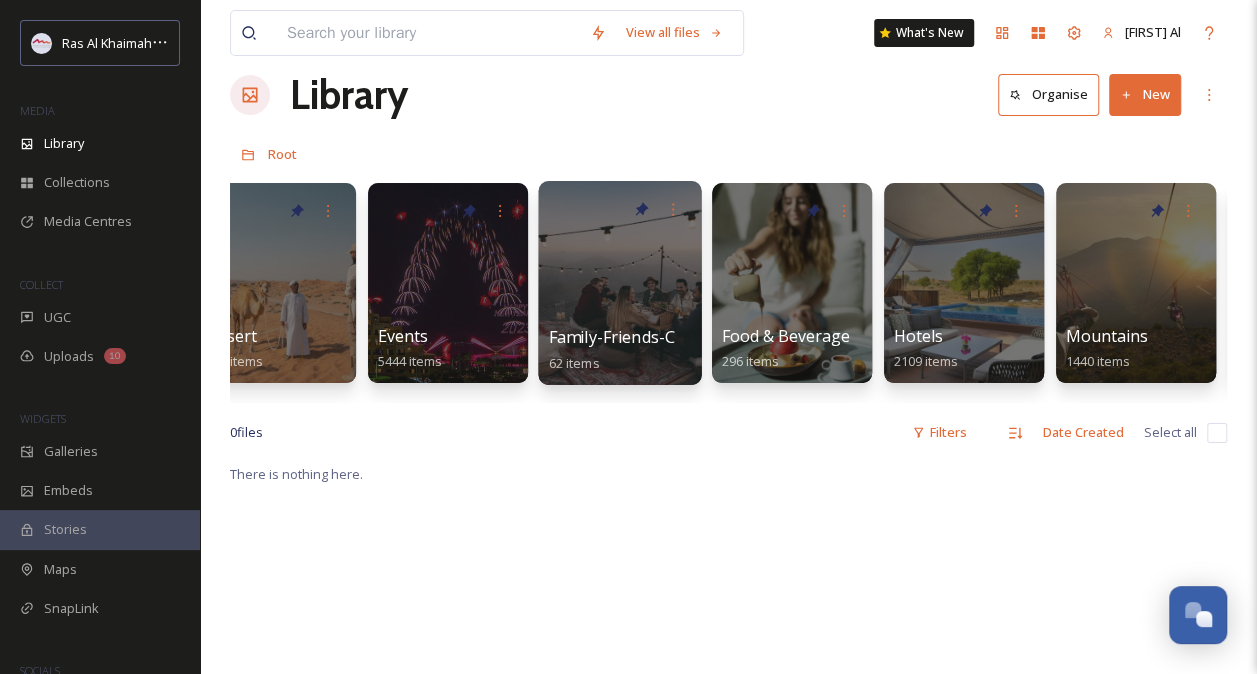 click at bounding box center (619, 283) 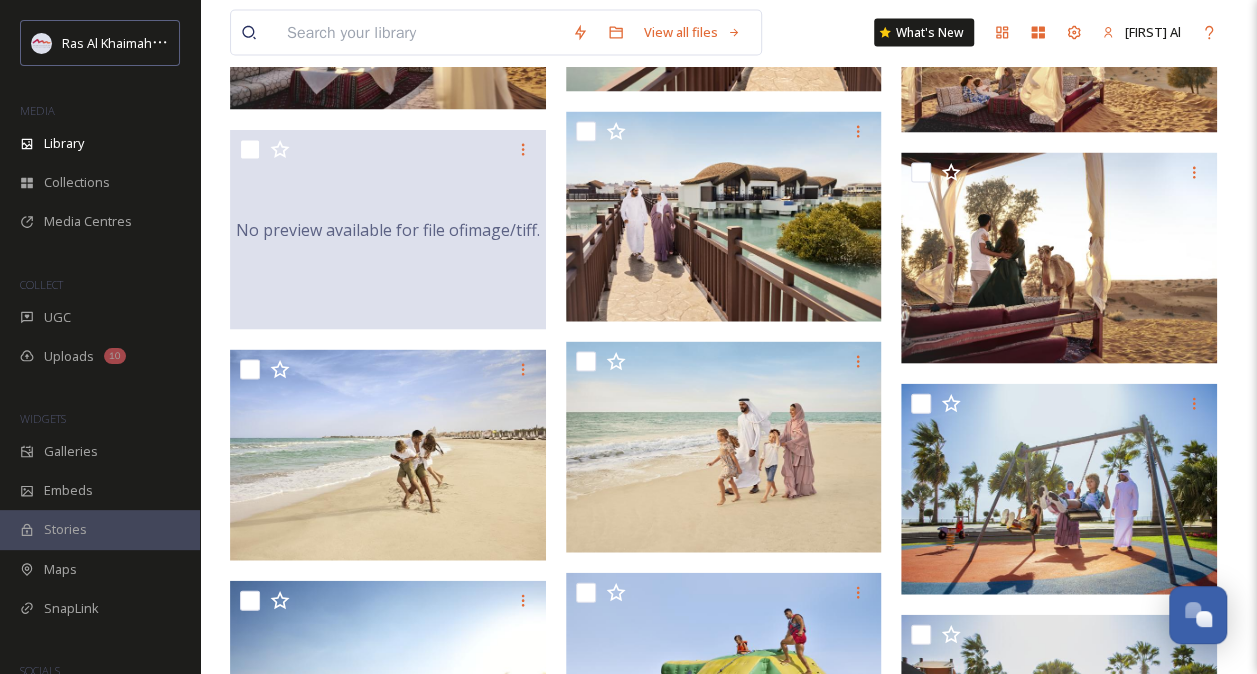 scroll, scrollTop: 1976, scrollLeft: 0, axis: vertical 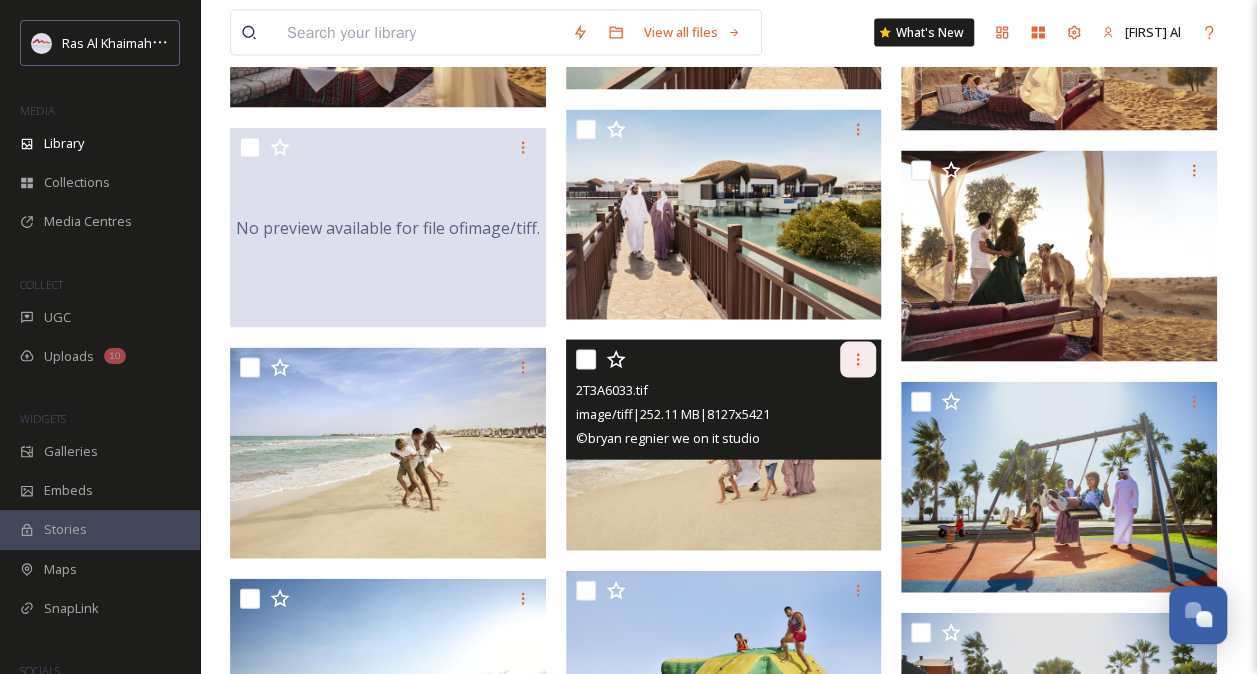 click 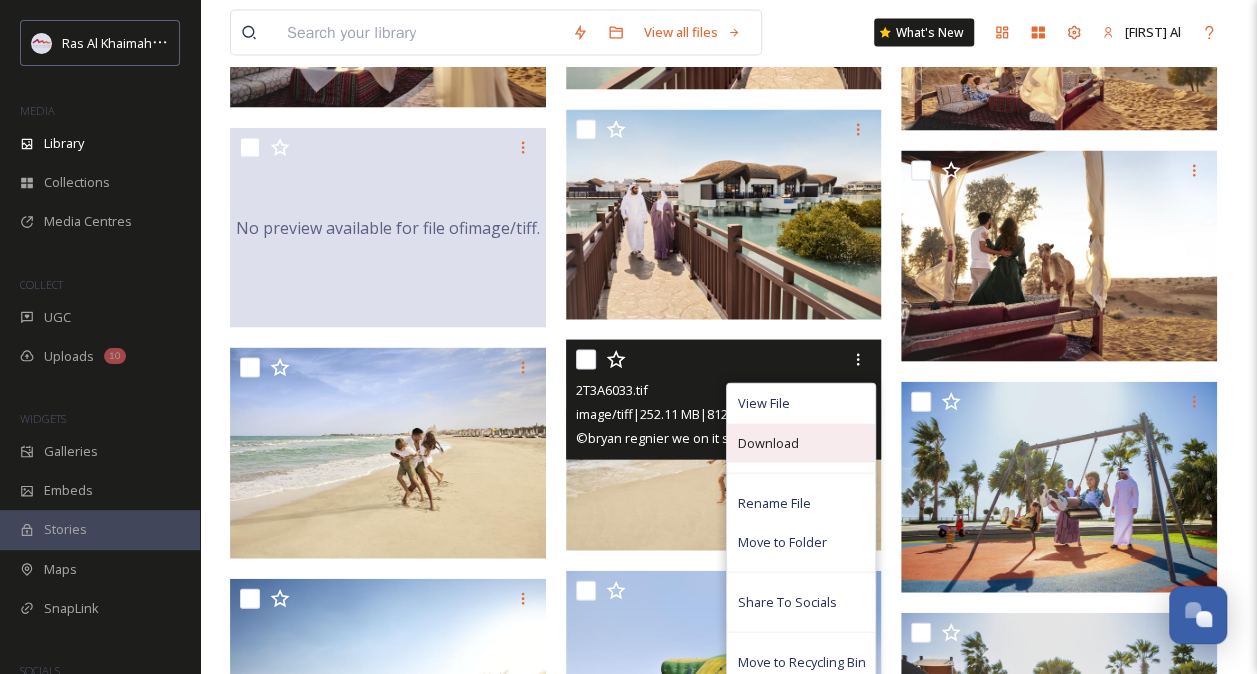 click on "Download" at bounding box center [801, 443] 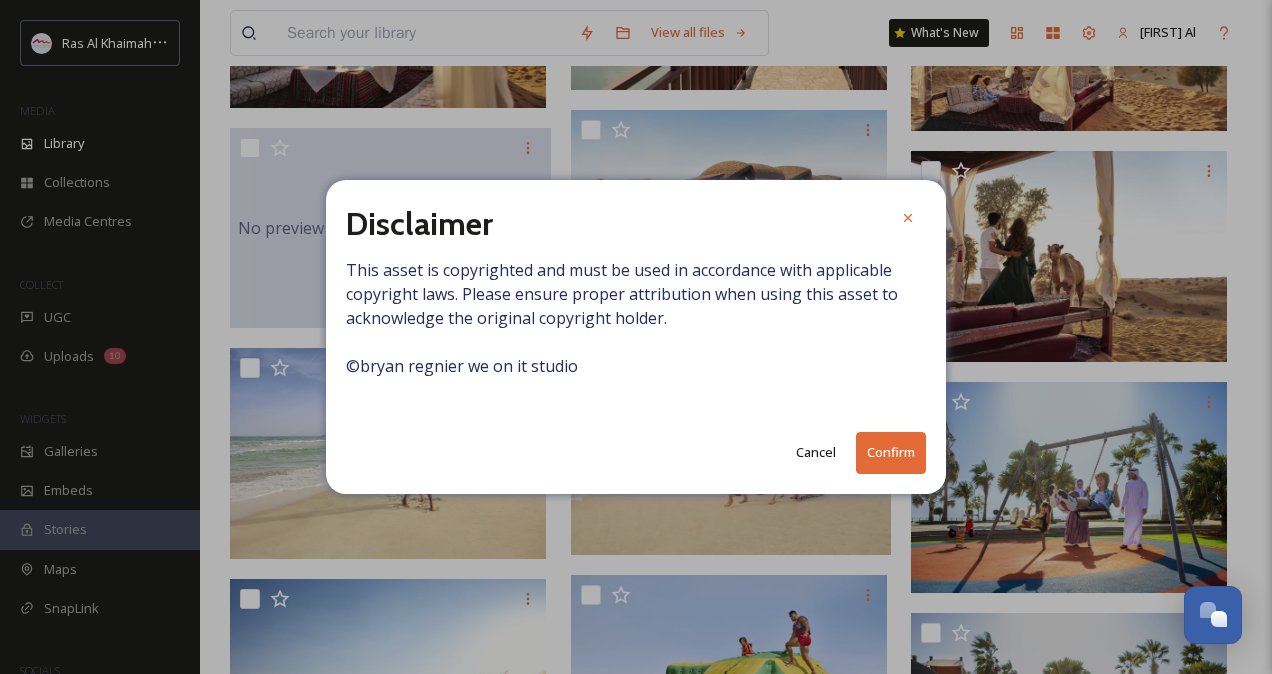 click on "Confirm" at bounding box center (891, 452) 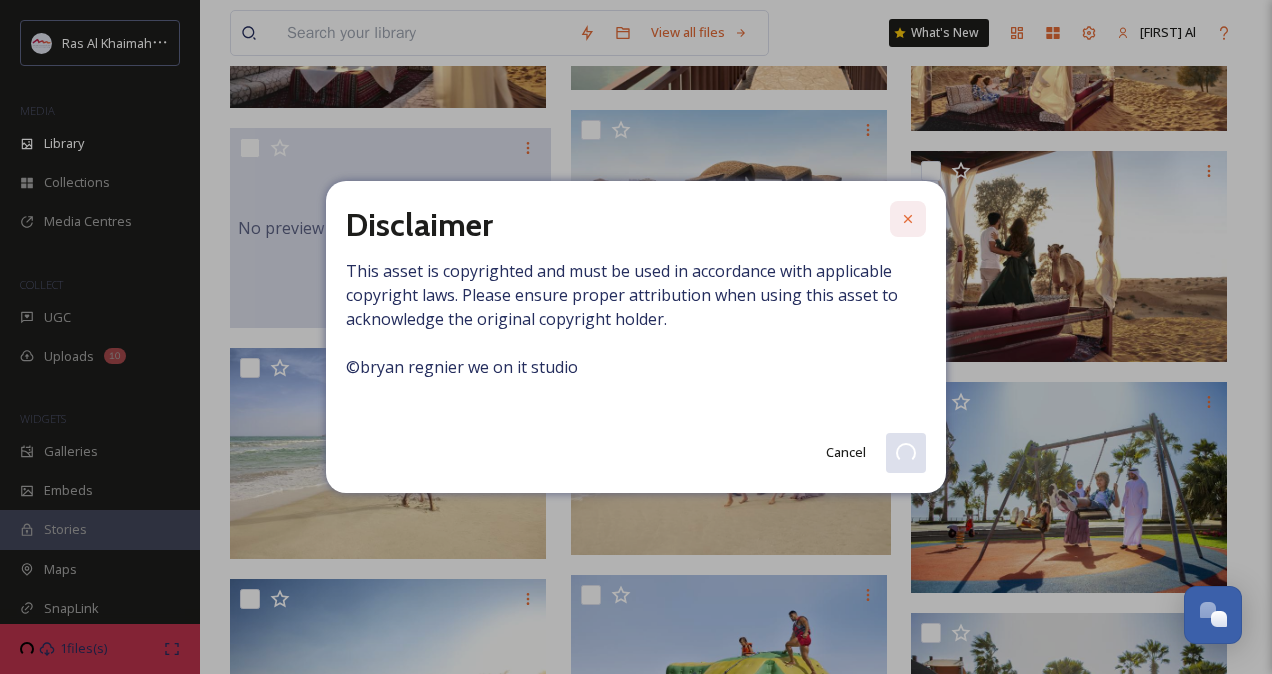 click 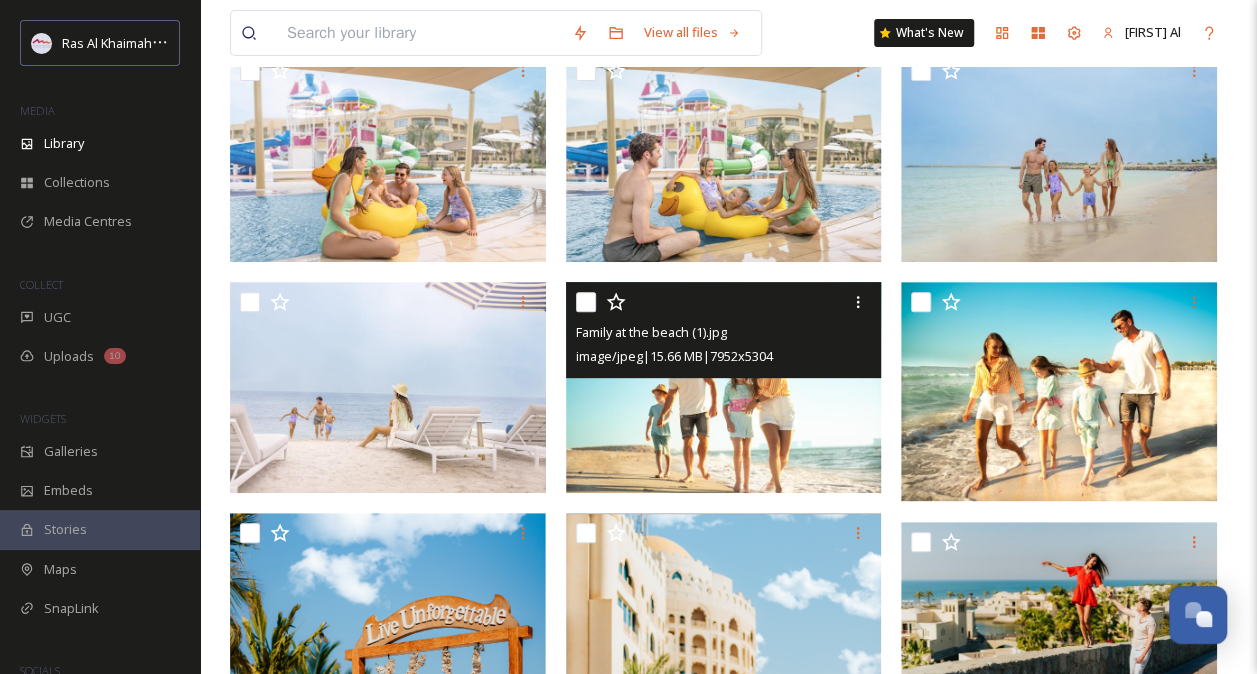 scroll, scrollTop: 220, scrollLeft: 0, axis: vertical 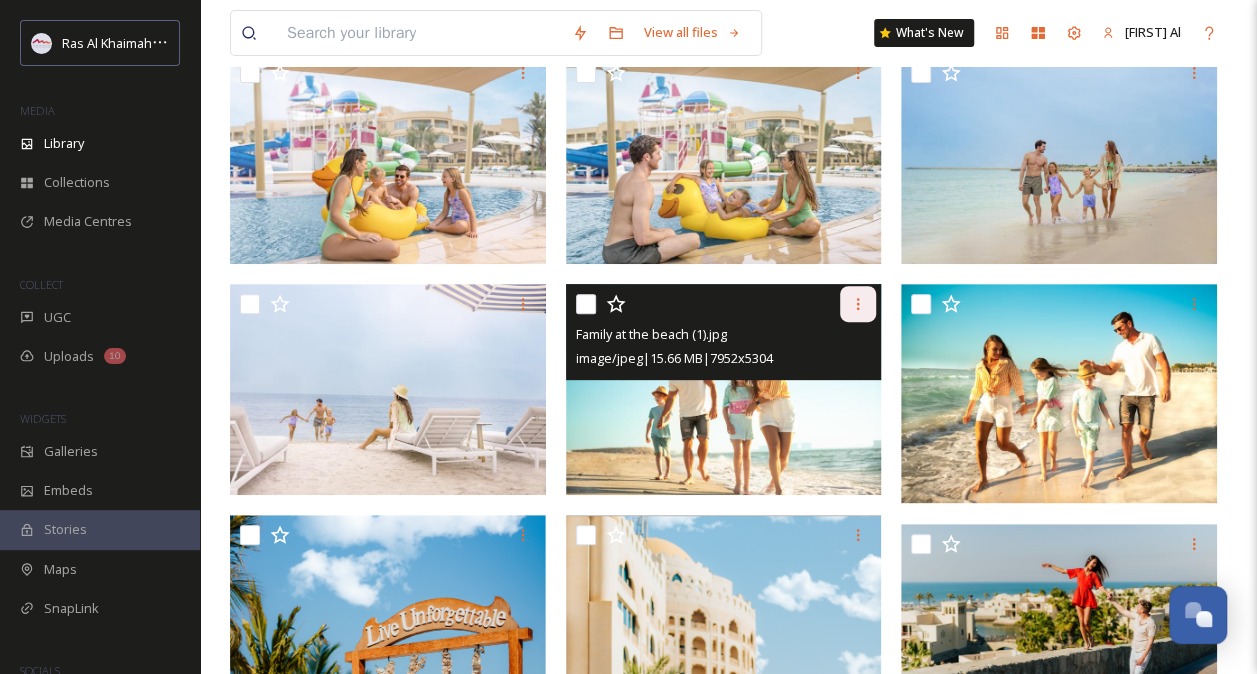 click 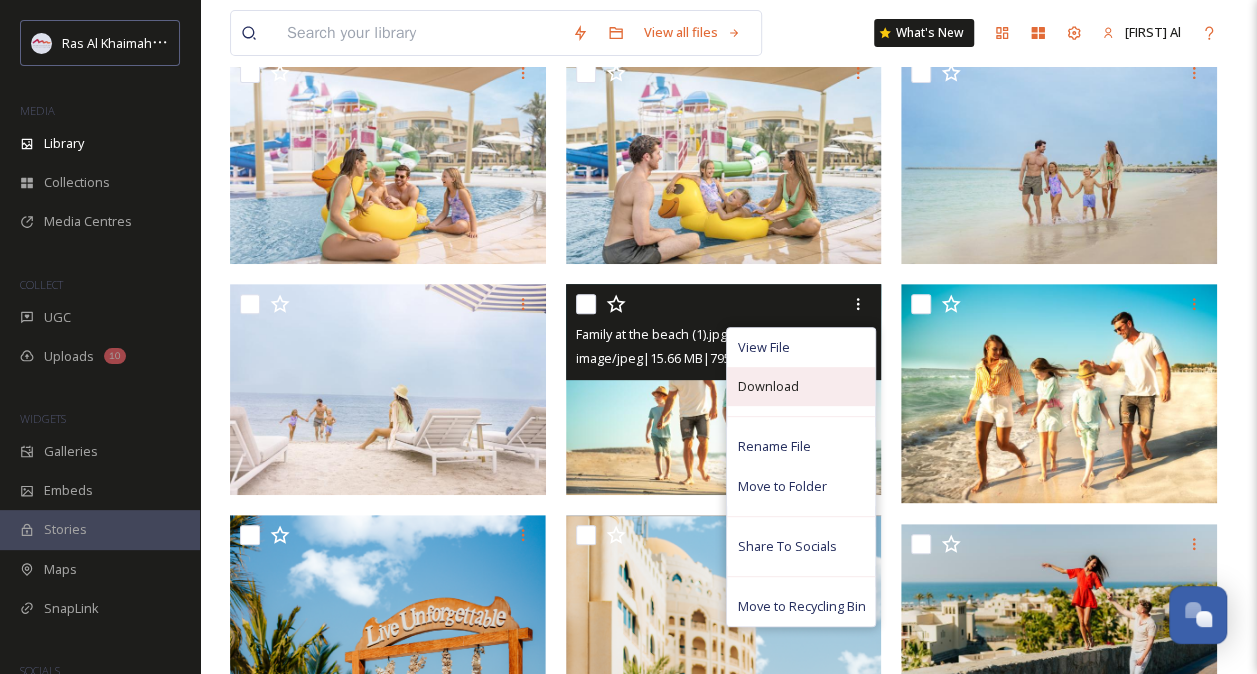 click on "Download" at bounding box center [767, 386] 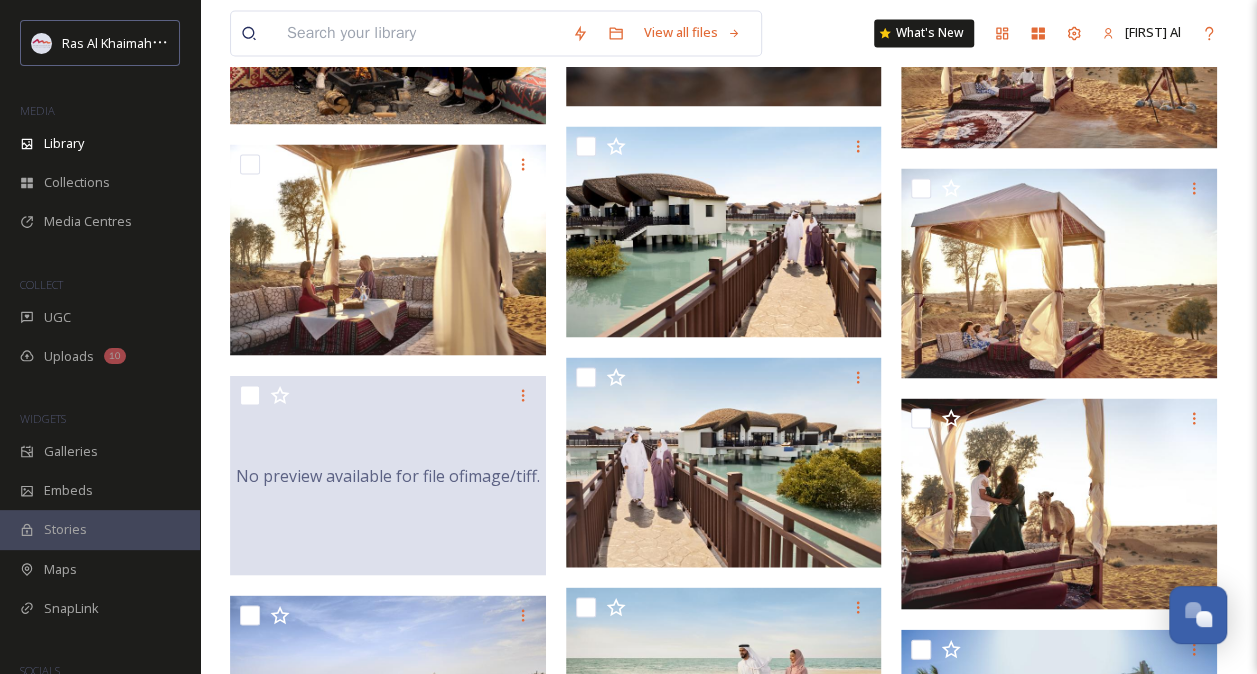 scroll, scrollTop: 1723, scrollLeft: 0, axis: vertical 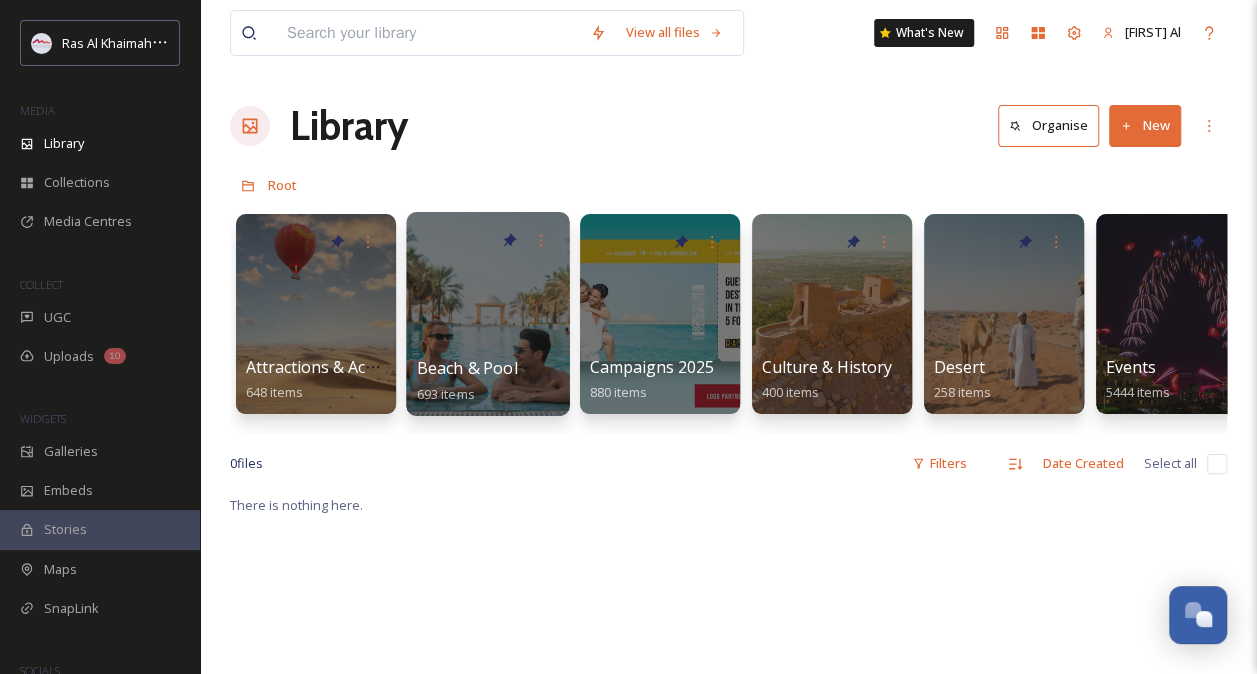 click at bounding box center (487, 314) 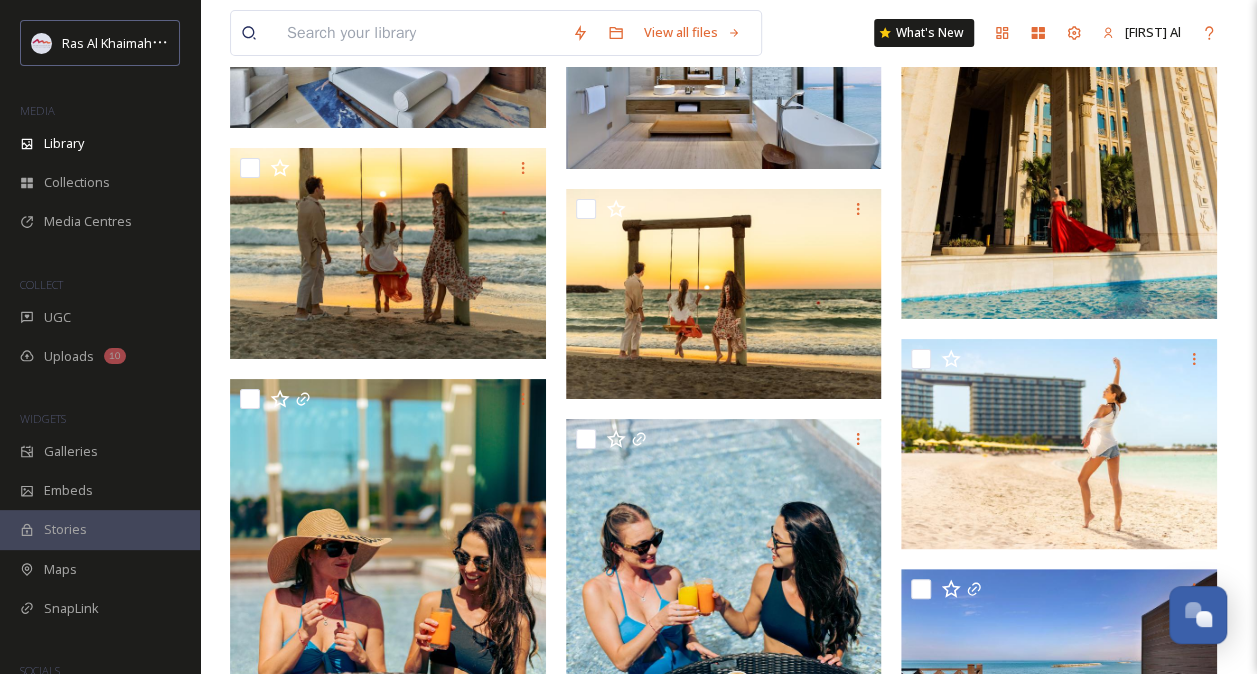 scroll, scrollTop: 7383, scrollLeft: 0, axis: vertical 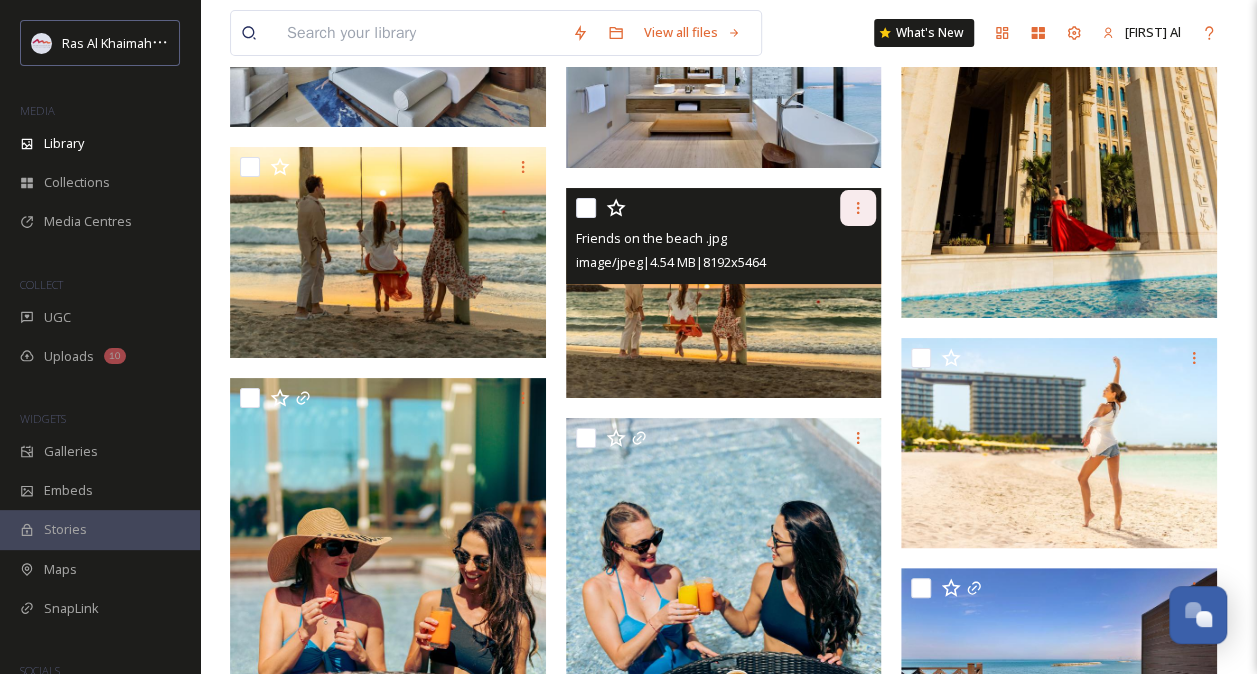 click 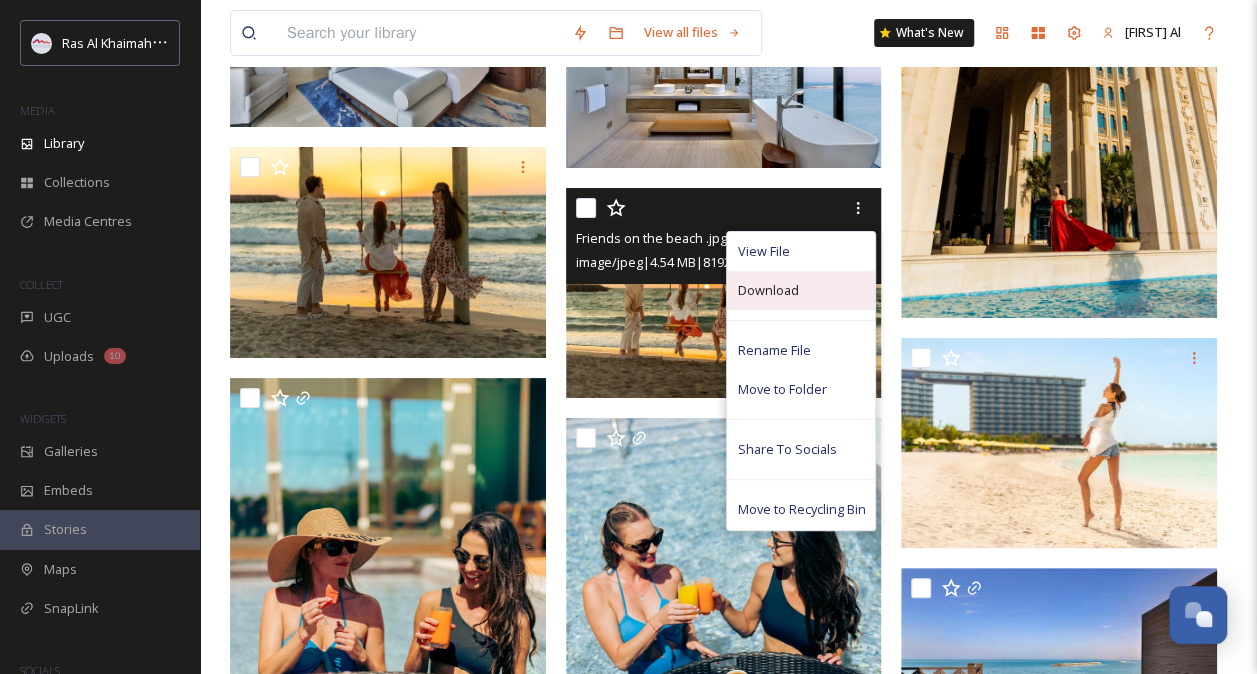 click on "Download" at bounding box center (801, 290) 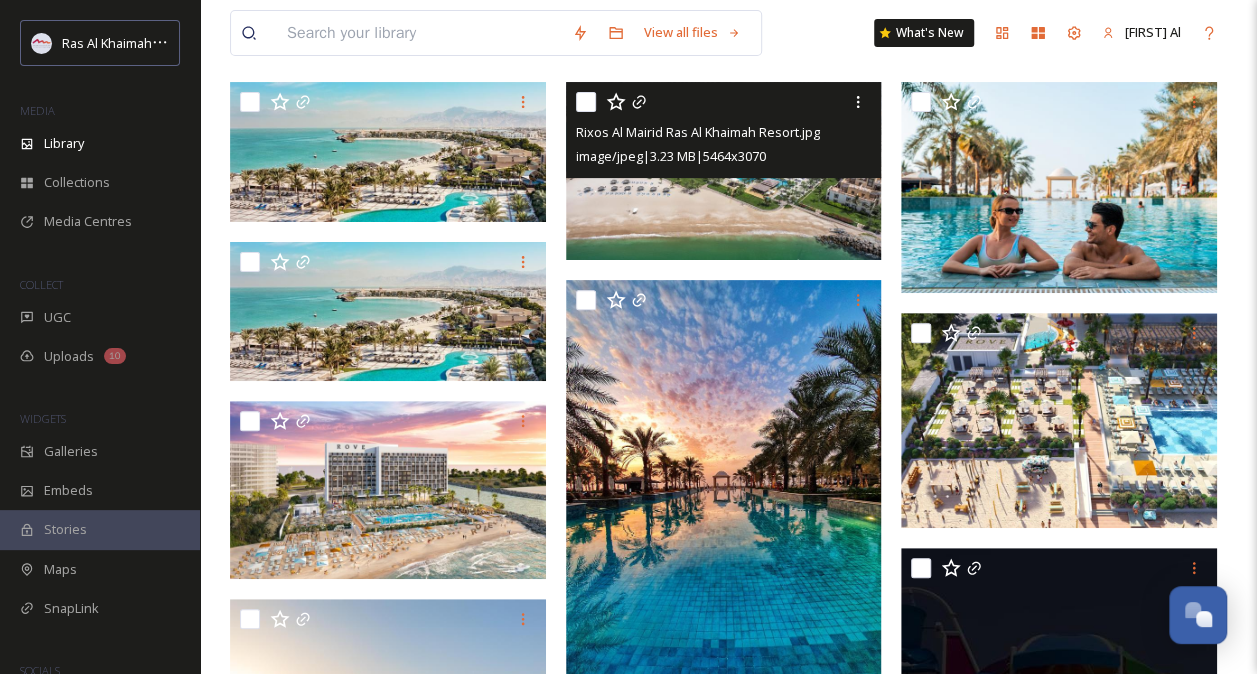 scroll, scrollTop: 0, scrollLeft: 0, axis: both 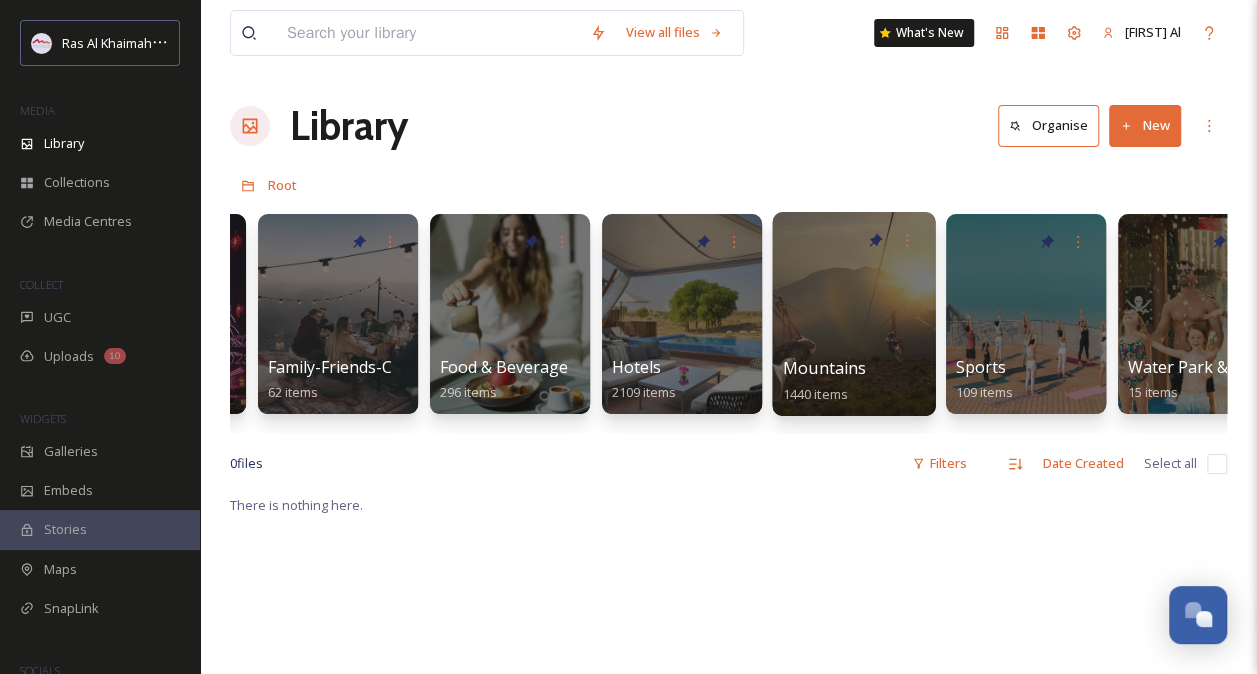 click at bounding box center [853, 314] 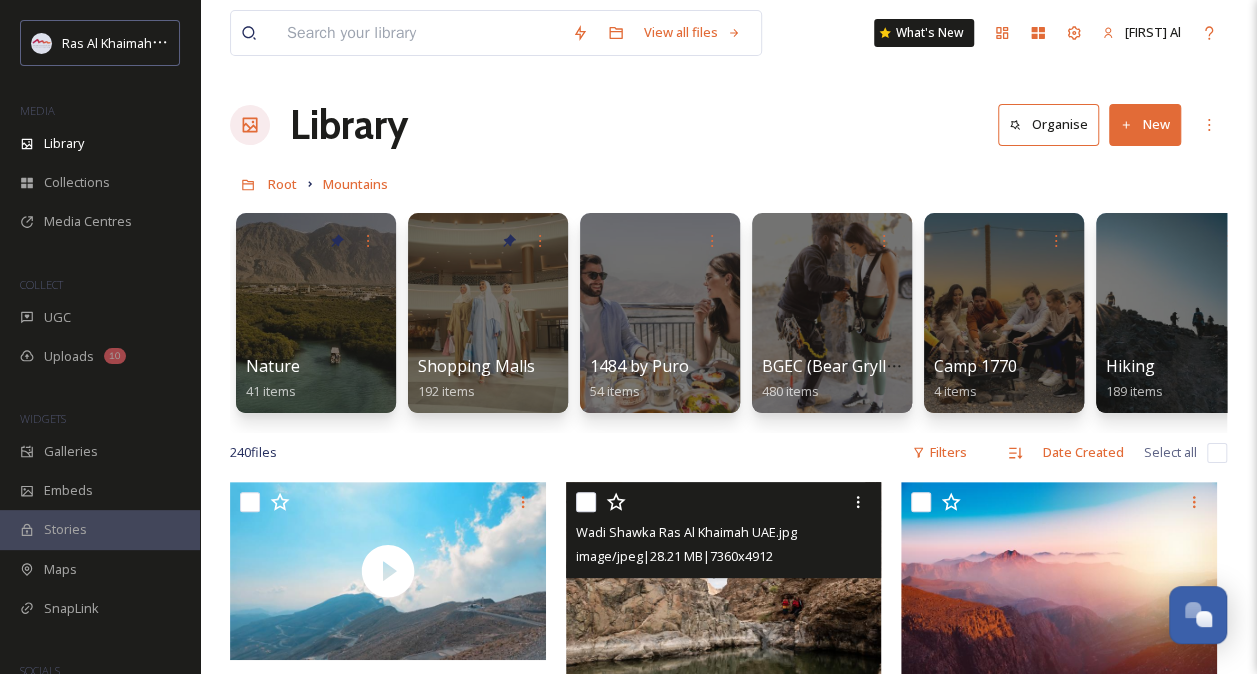 scroll, scrollTop: 0, scrollLeft: 0, axis: both 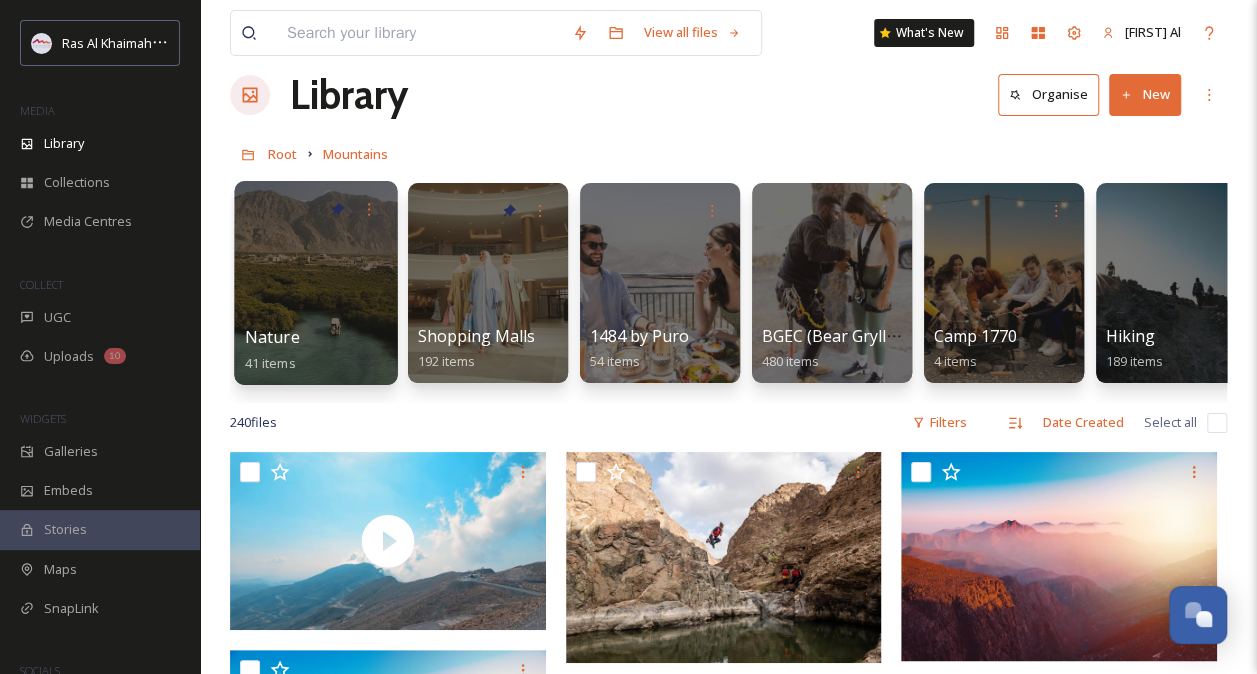 click at bounding box center [315, 283] 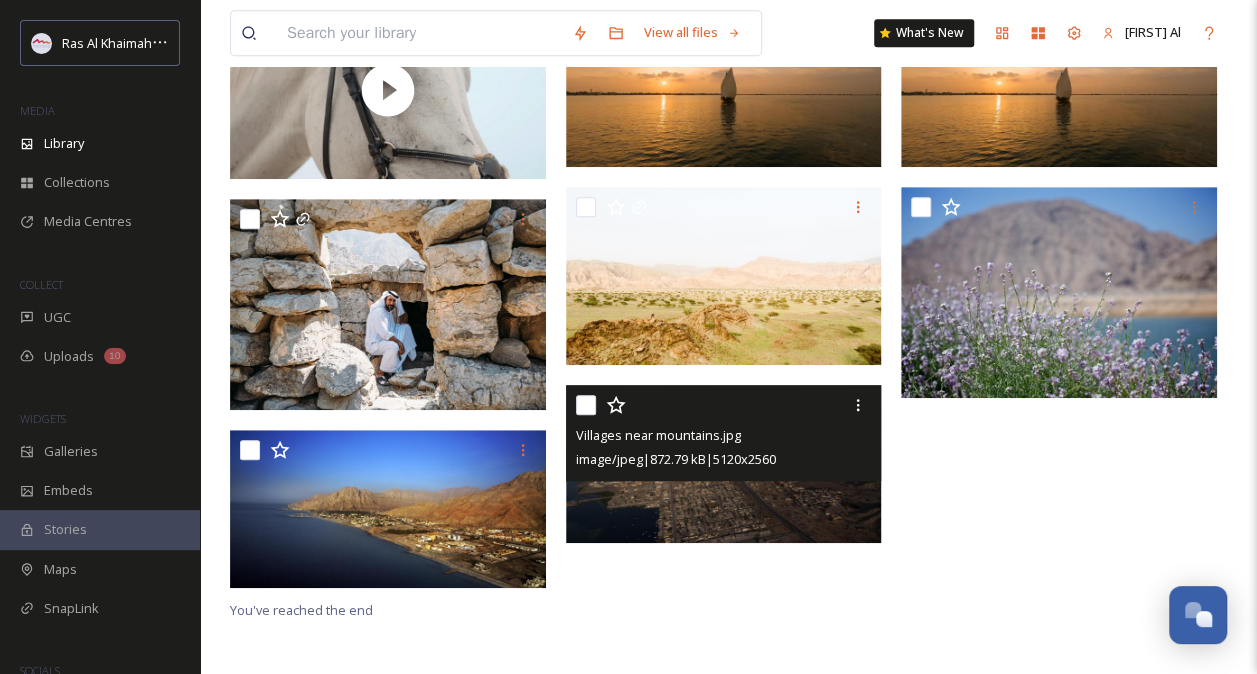 scroll, scrollTop: 0, scrollLeft: 0, axis: both 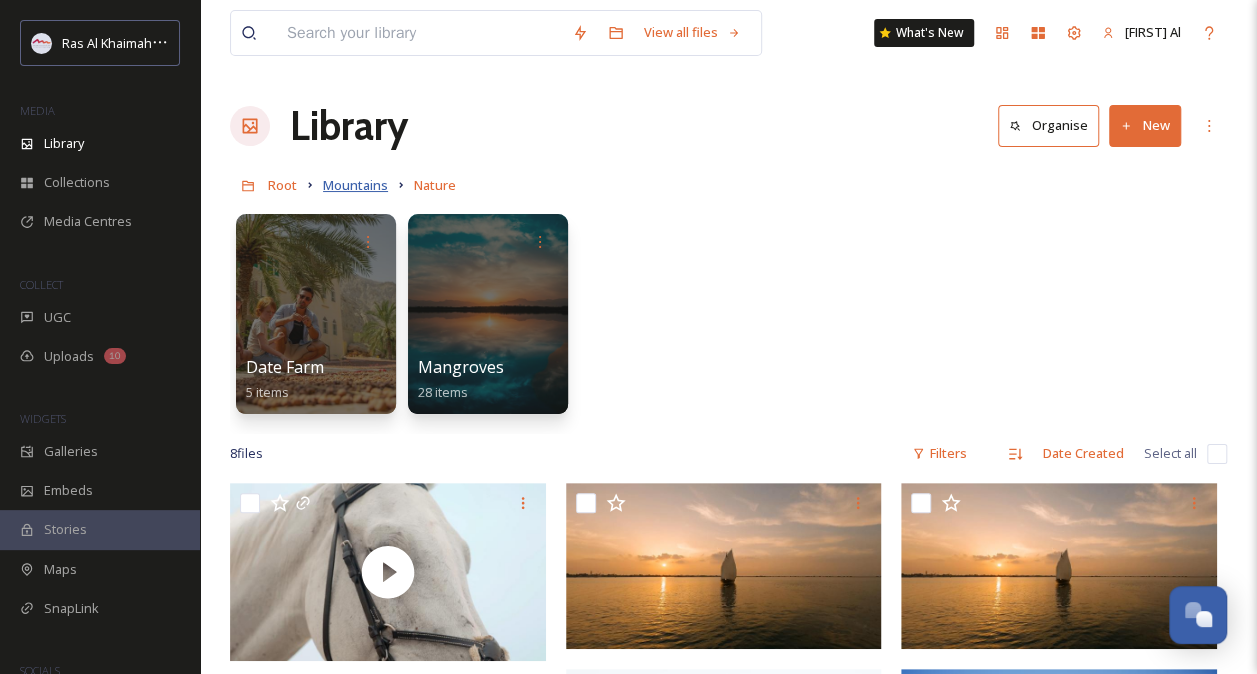 click on "Mountains" at bounding box center (355, 185) 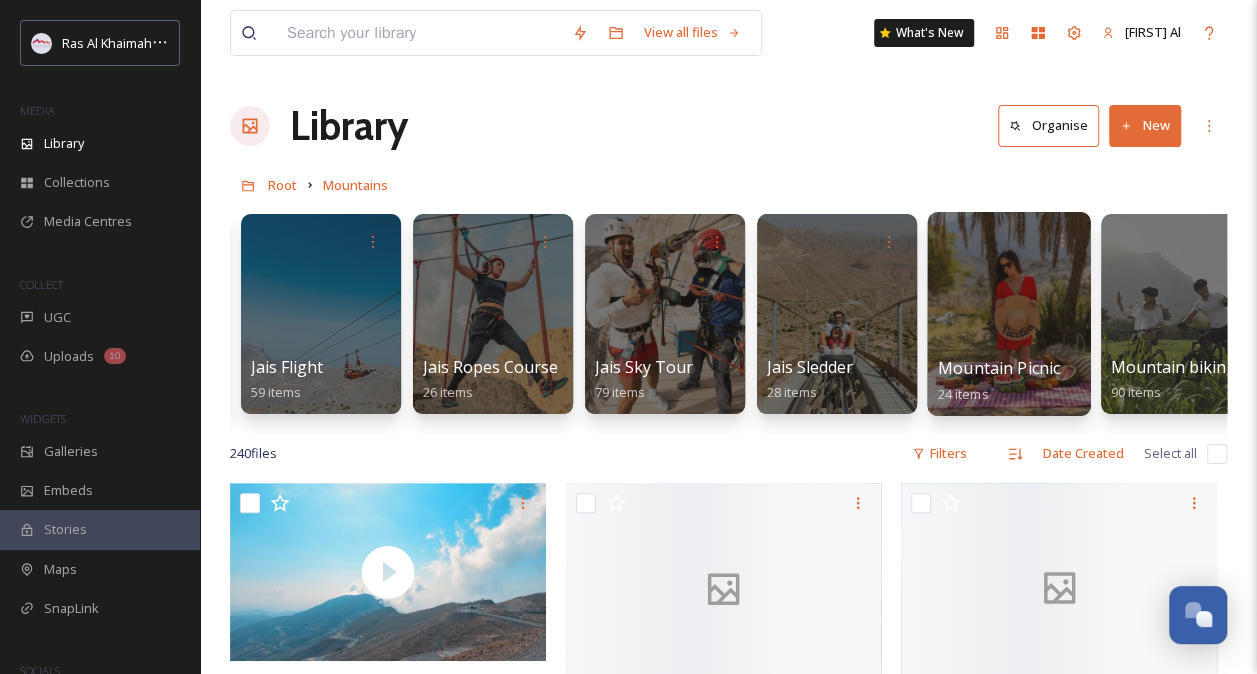 scroll, scrollTop: 0, scrollLeft: 1029, axis: horizontal 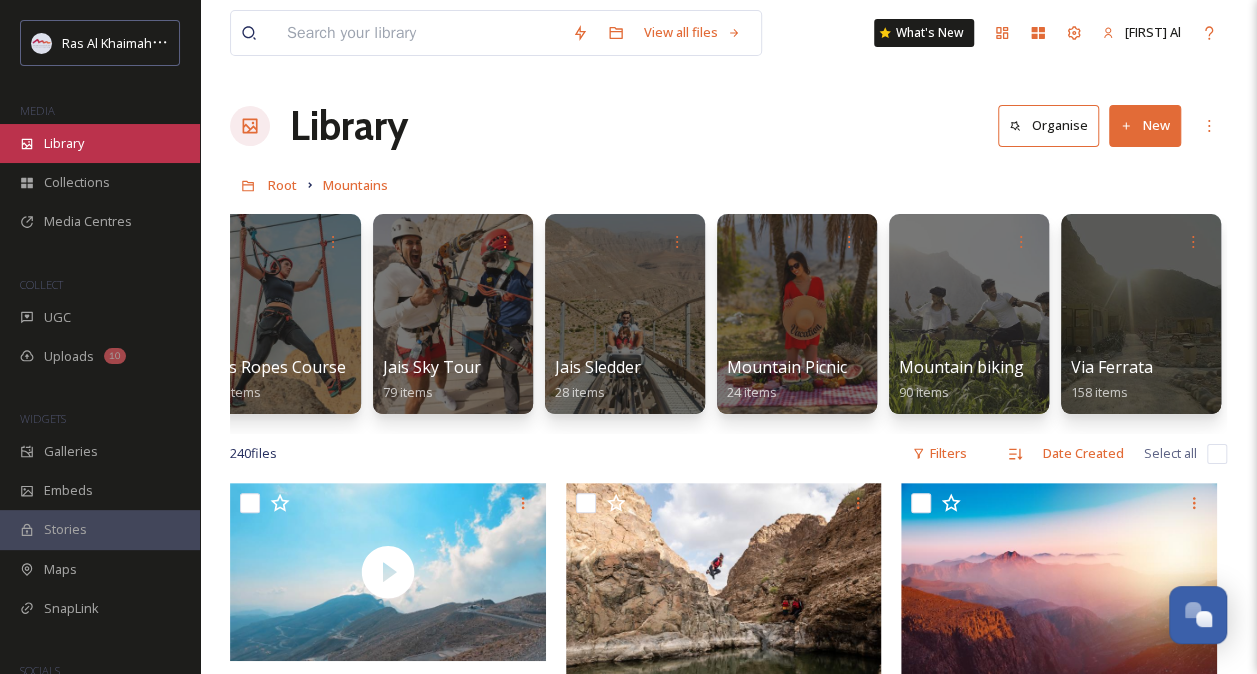 click on "Library" at bounding box center [64, 143] 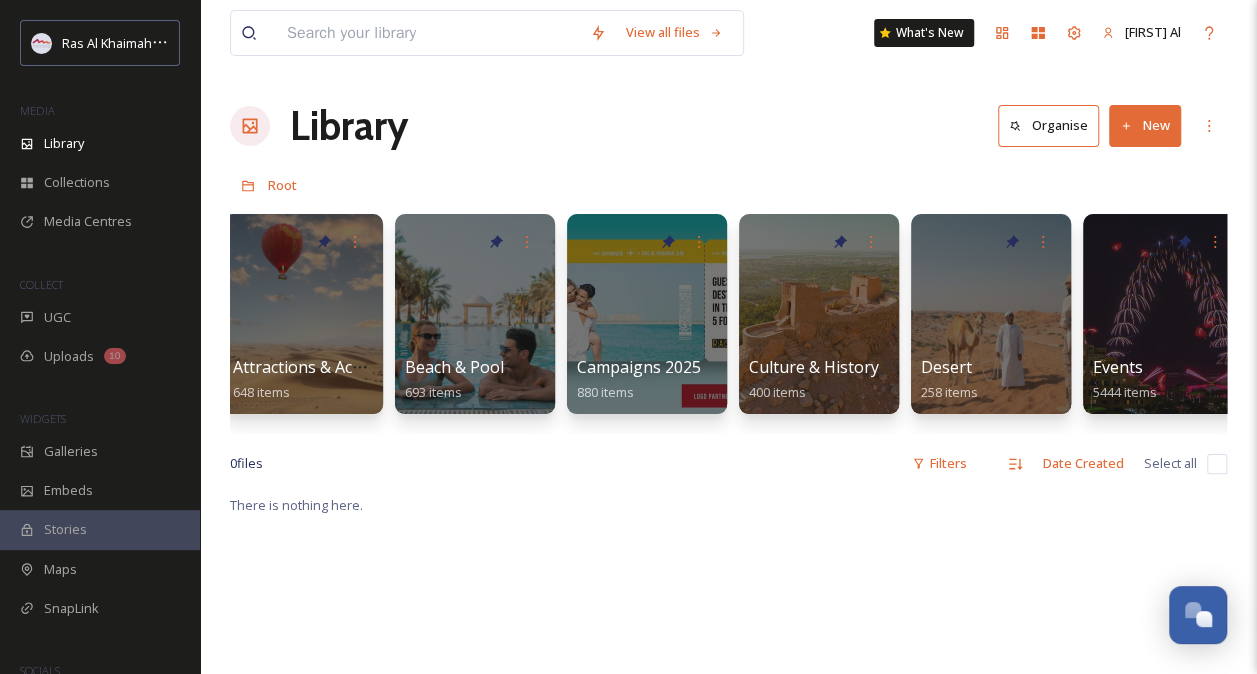 scroll, scrollTop: 0, scrollLeft: 0, axis: both 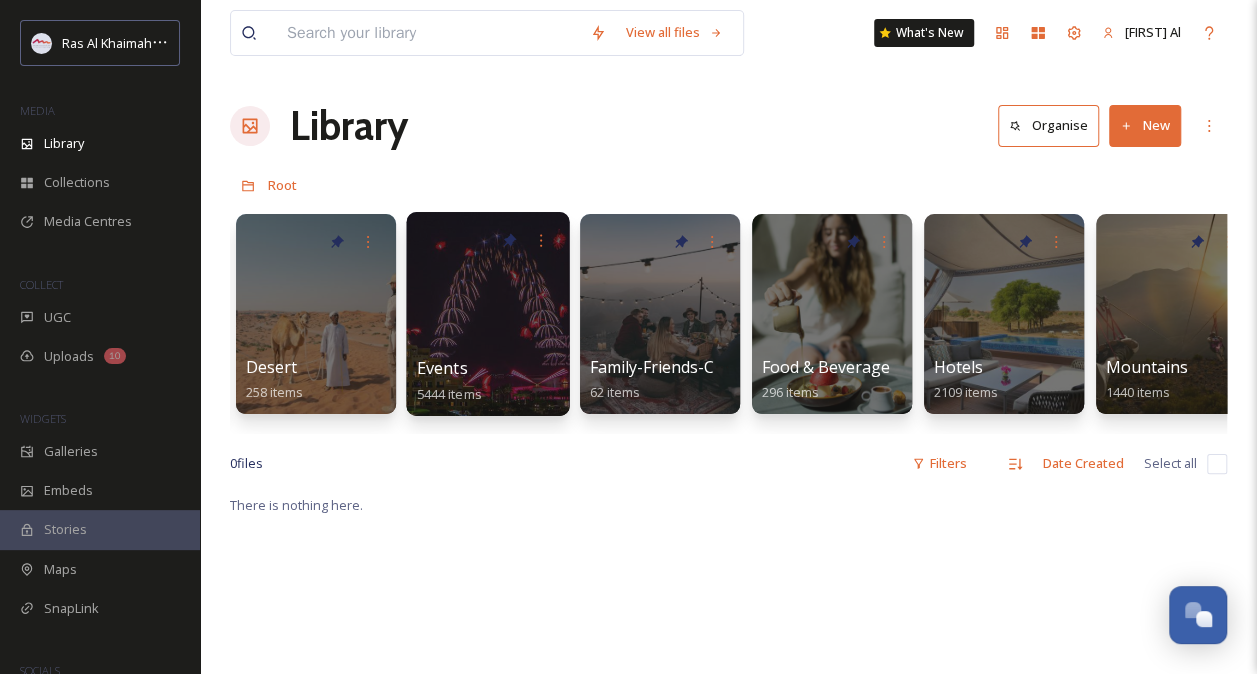 click at bounding box center [487, 314] 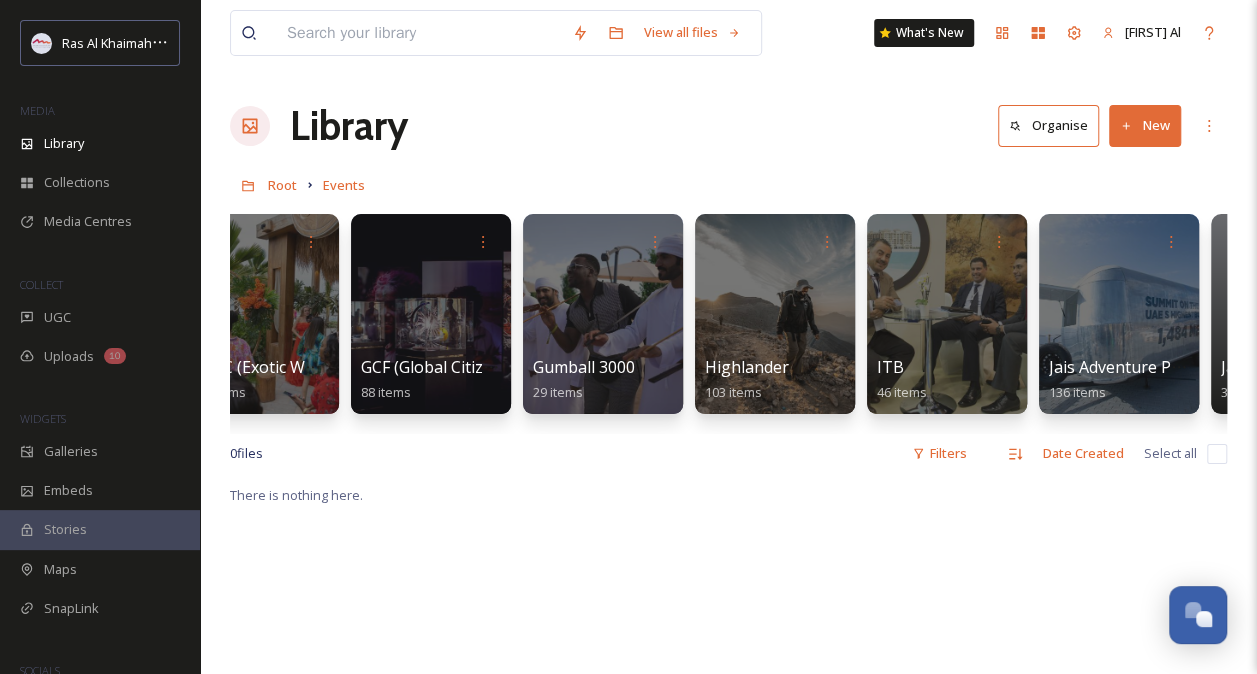 scroll, scrollTop: 0, scrollLeft: 640, axis: horizontal 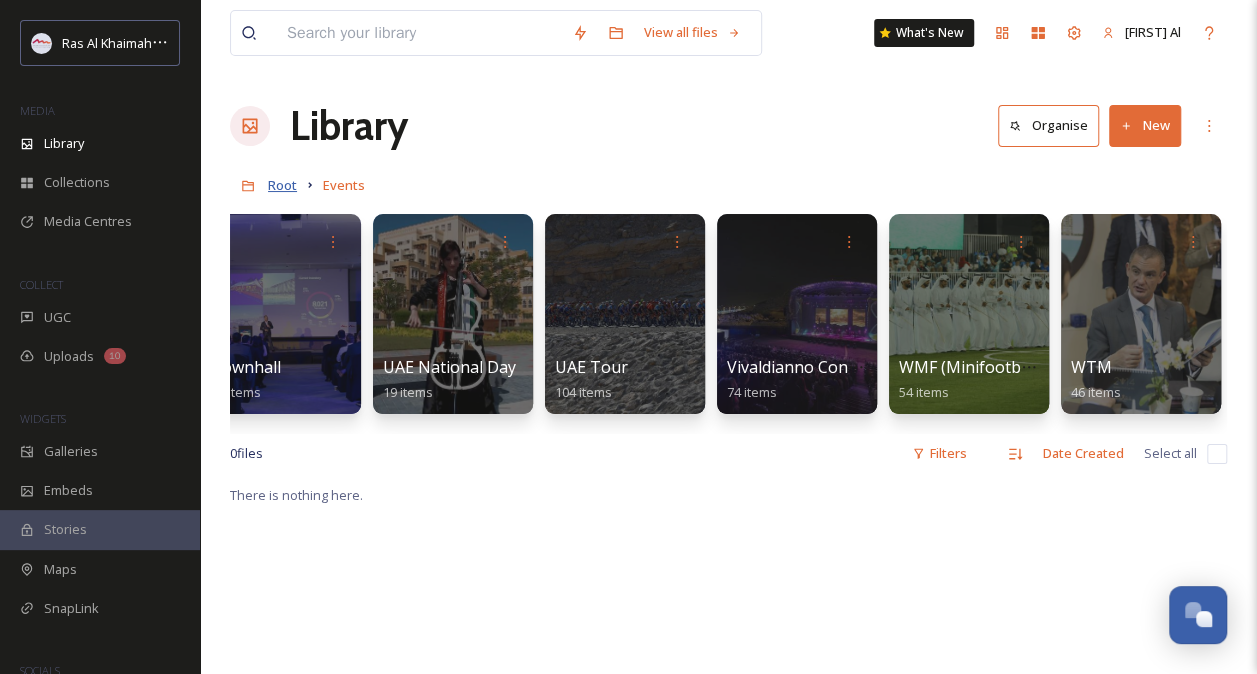 click on "Root" at bounding box center (282, 185) 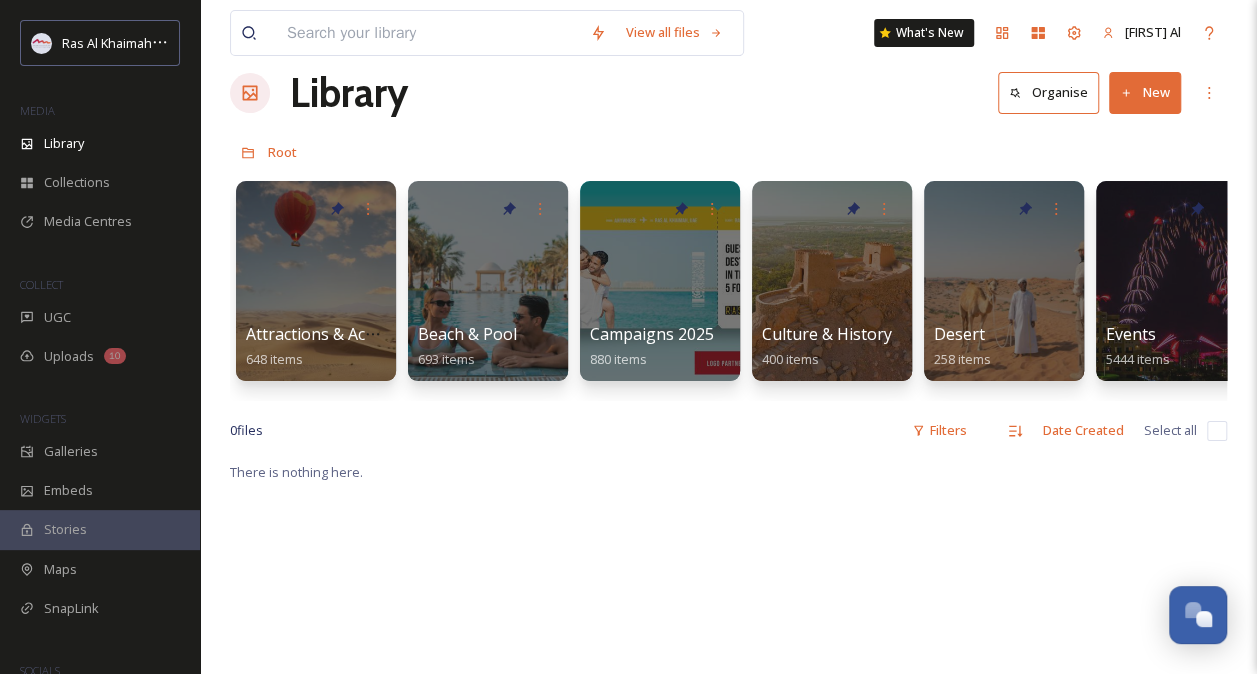 scroll, scrollTop: 32, scrollLeft: 0, axis: vertical 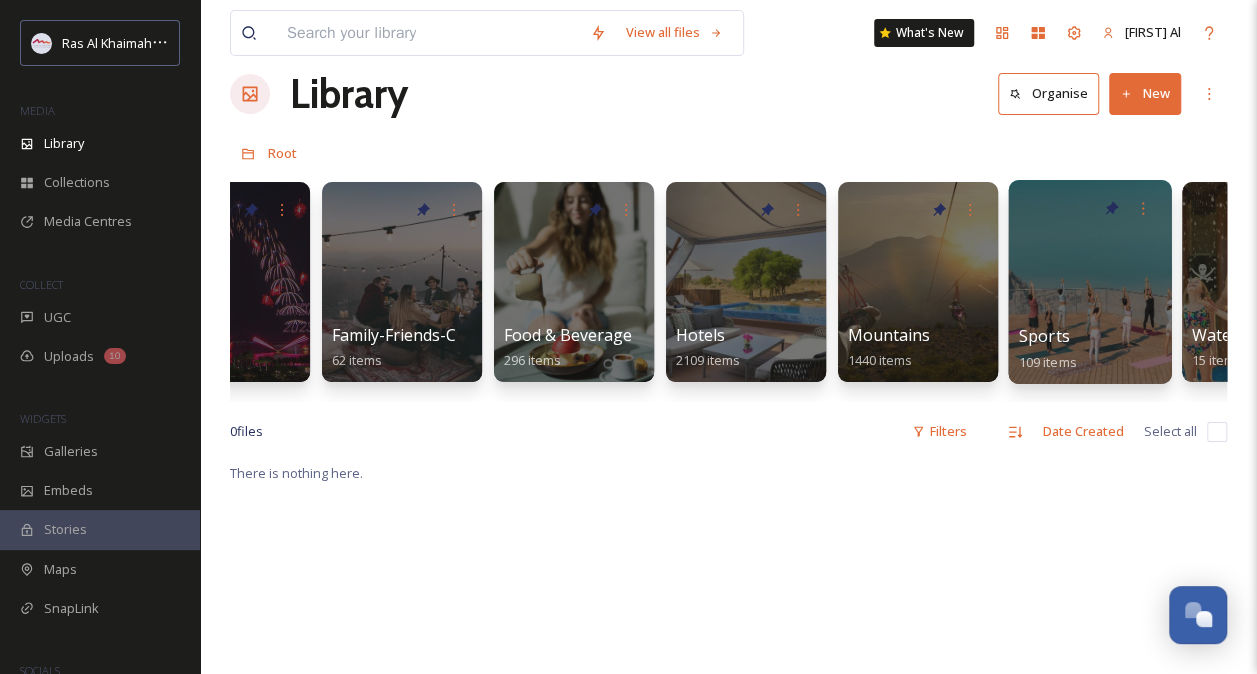 click at bounding box center [1089, 282] 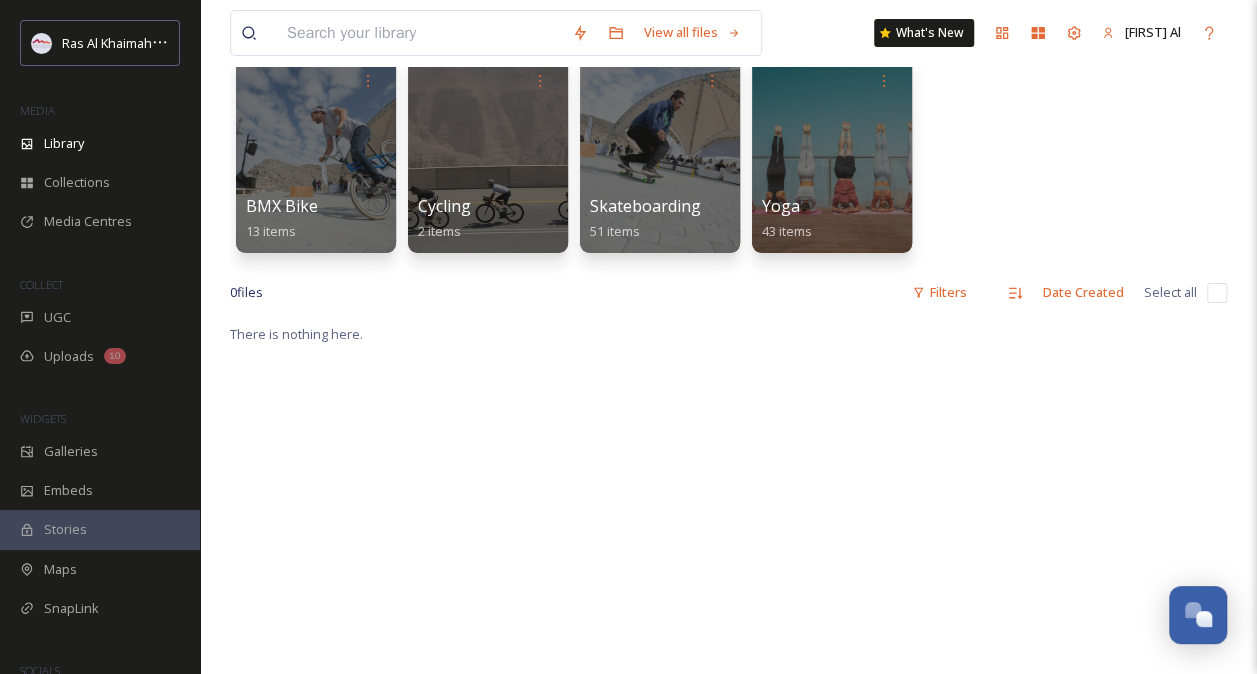 scroll, scrollTop: 160, scrollLeft: 0, axis: vertical 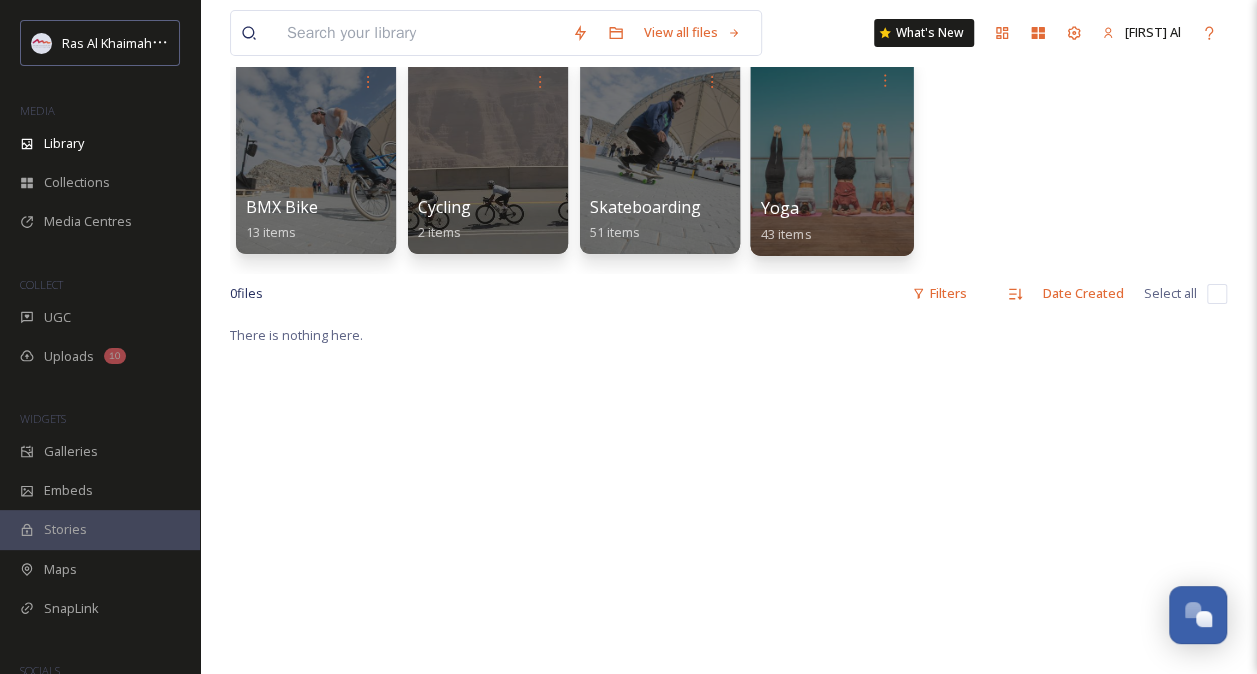 click on "Yoga" at bounding box center (780, 208) 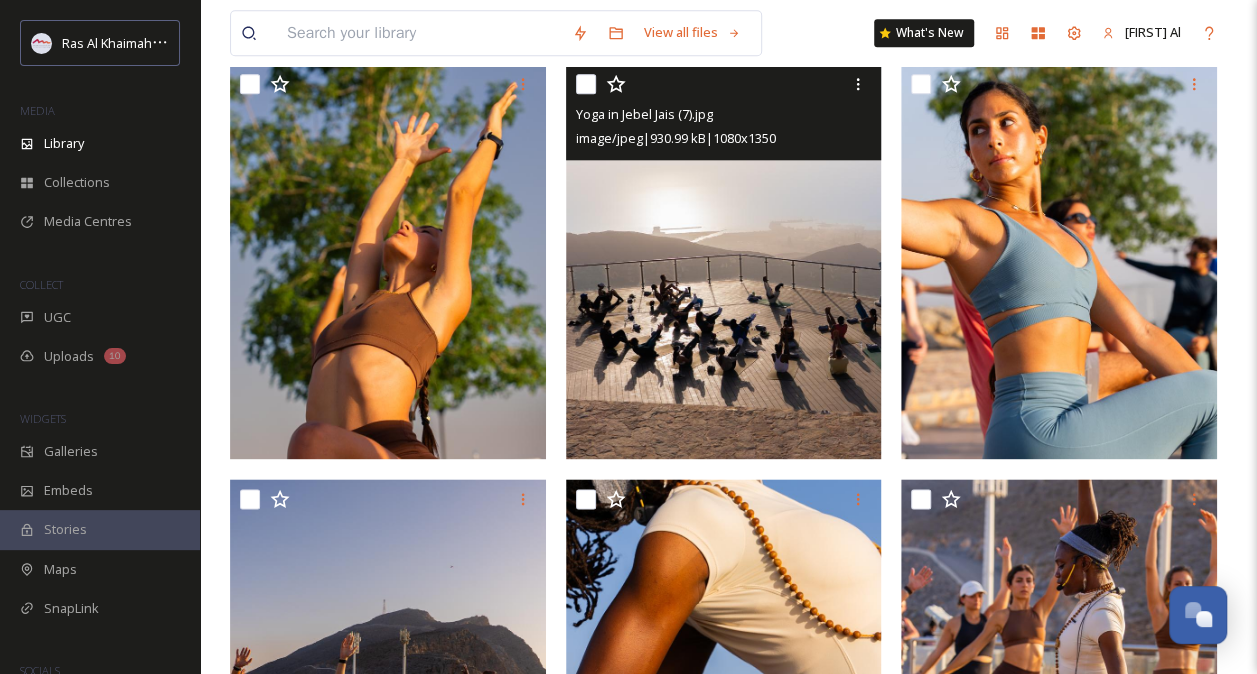 scroll, scrollTop: 983, scrollLeft: 0, axis: vertical 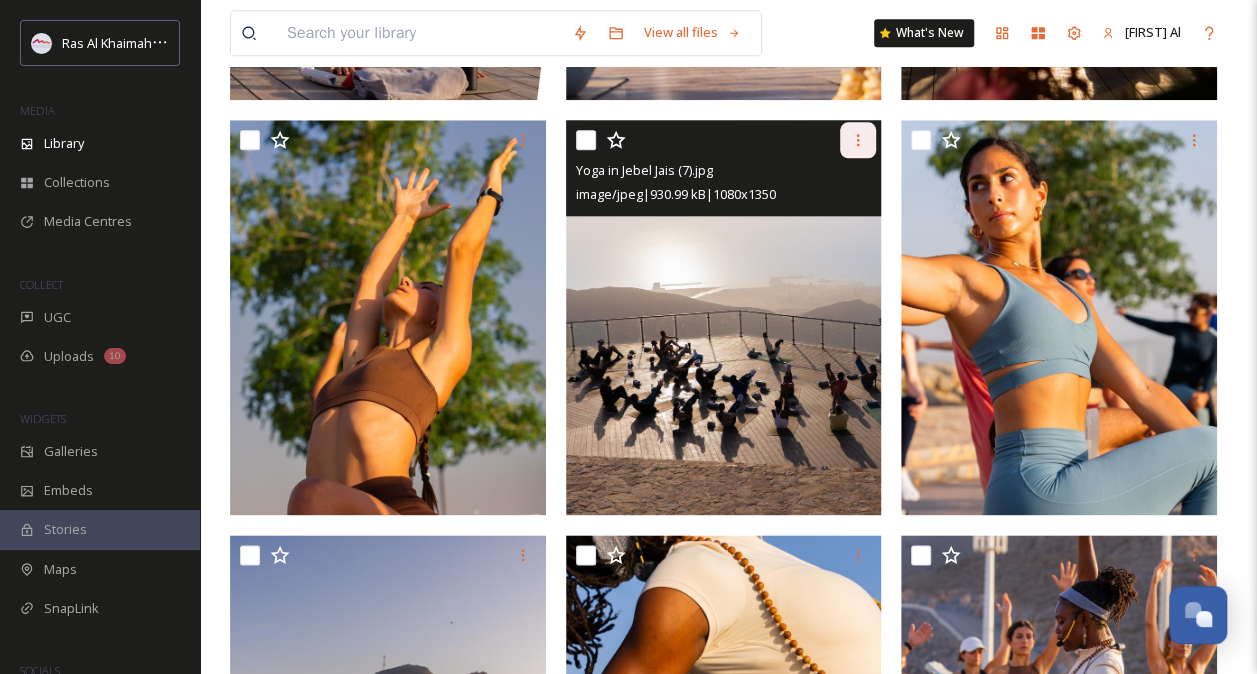 click at bounding box center [858, 140] 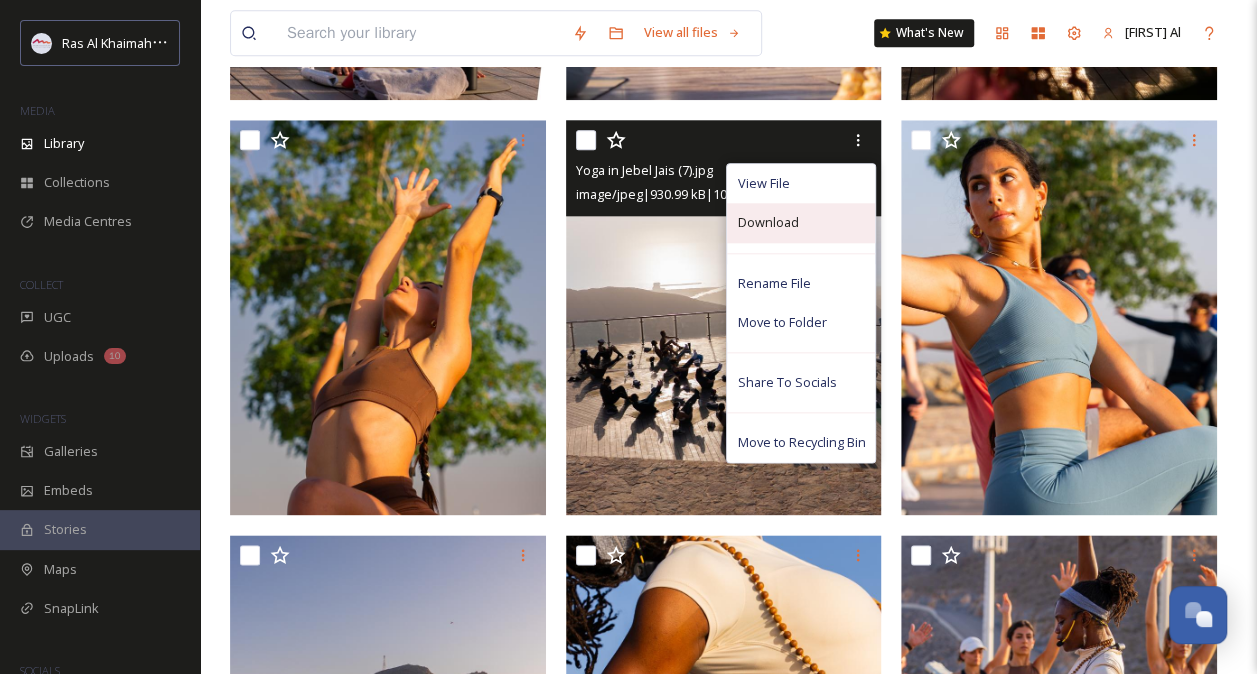 click on "Download" at bounding box center [767, 222] 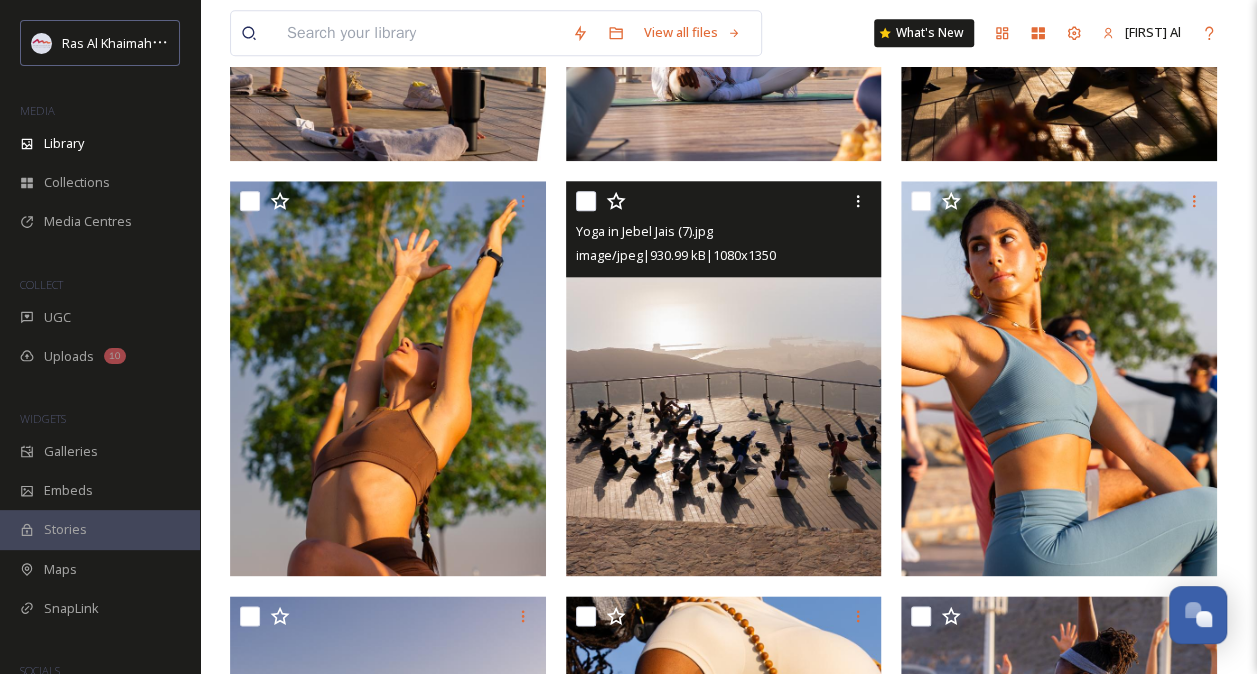 scroll, scrollTop: 925, scrollLeft: 0, axis: vertical 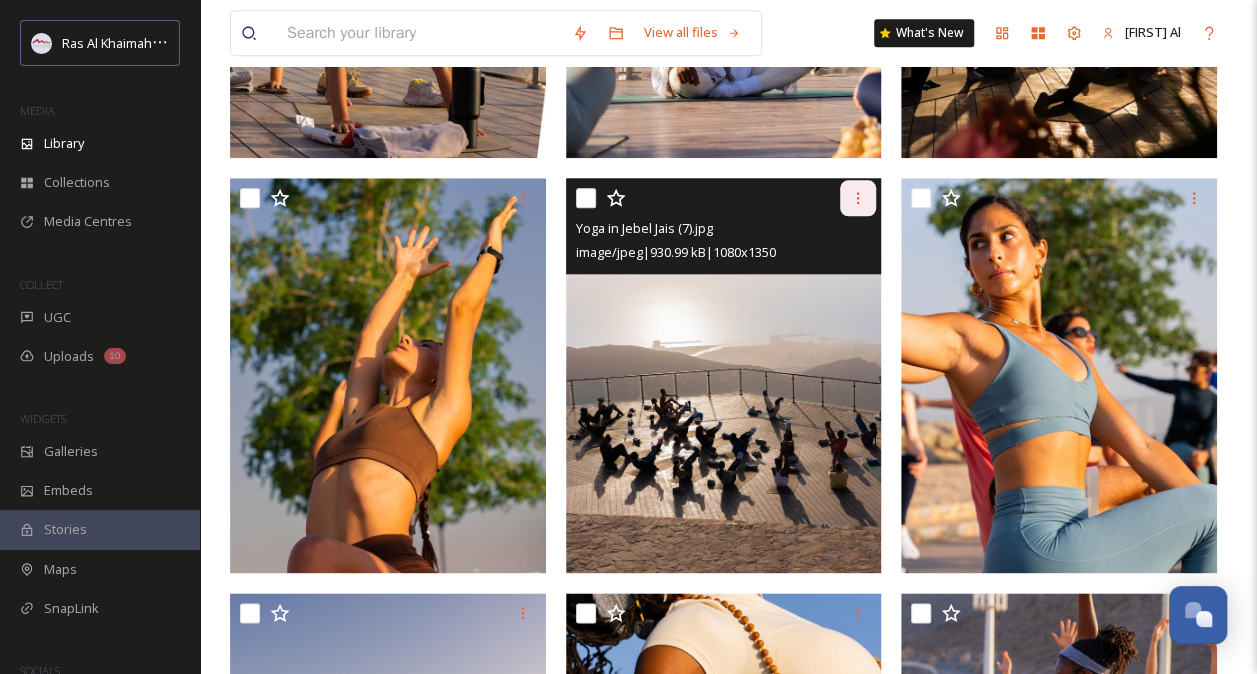 click at bounding box center [858, 198] 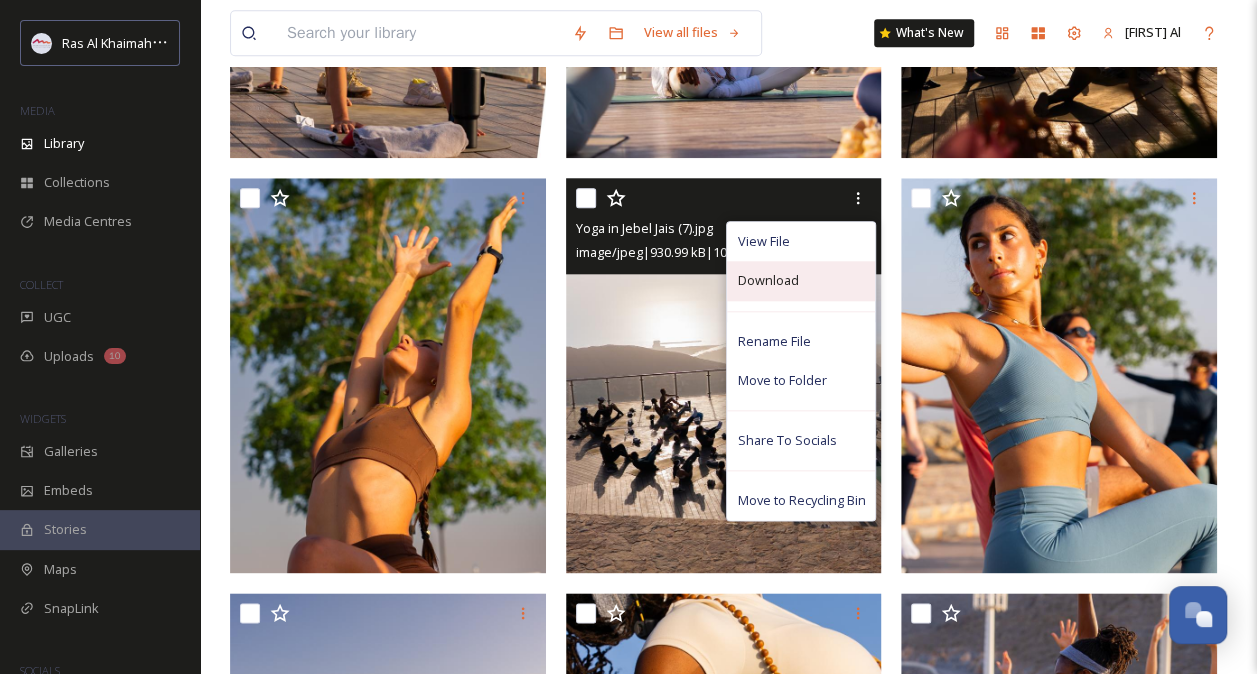 click on "Download" at bounding box center [767, 280] 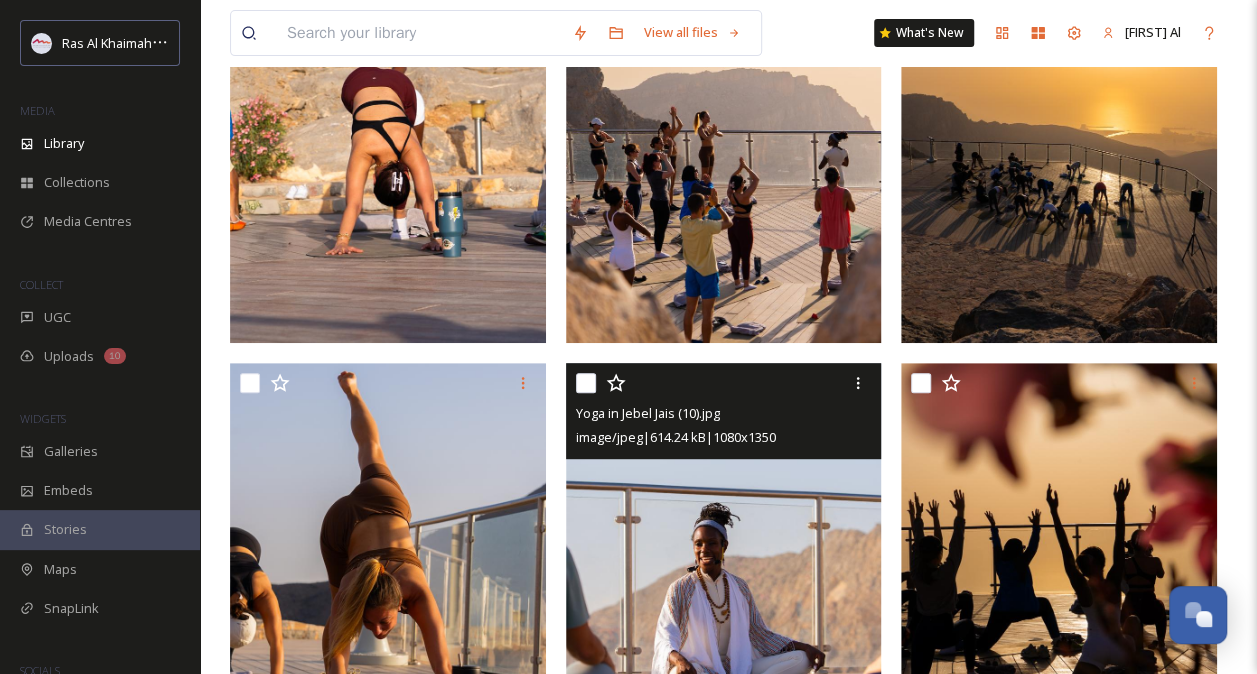 scroll, scrollTop: 321, scrollLeft: 0, axis: vertical 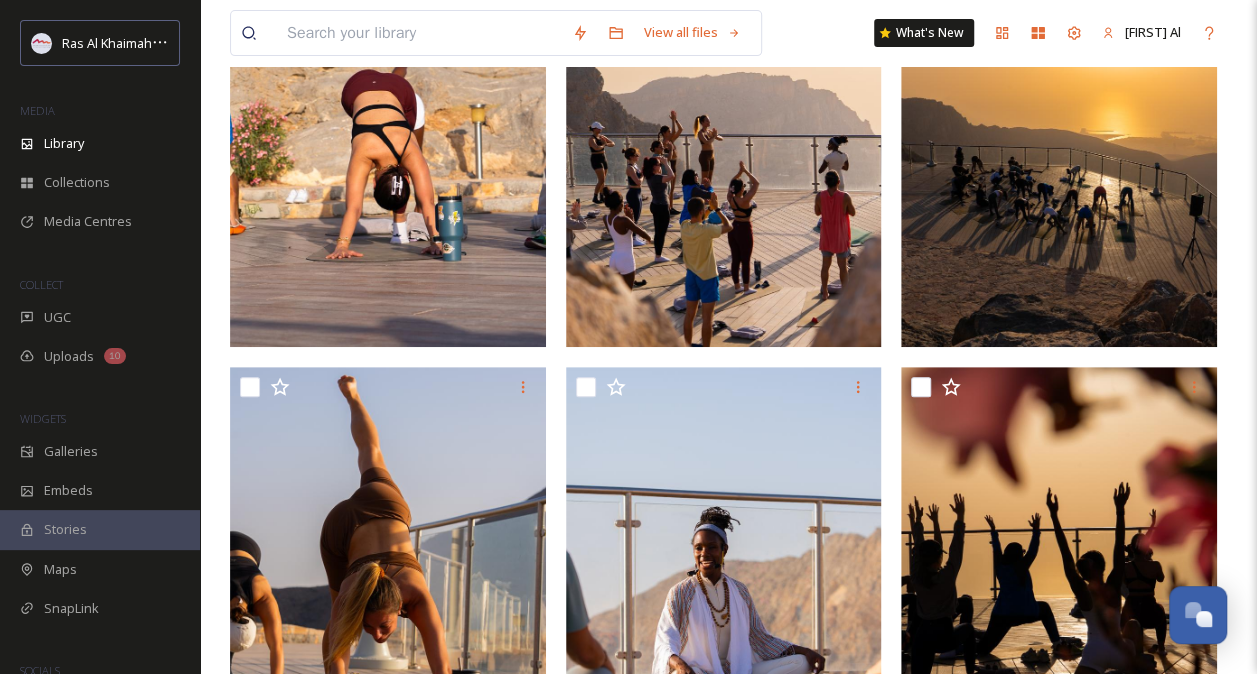 click on "View all files What's New [FIRST] Al Library Organise New Root Sports Yoga Your Selections There is nothing here. 43  file s Filters Date Created Select all You've reached the end" at bounding box center (728, 2671) 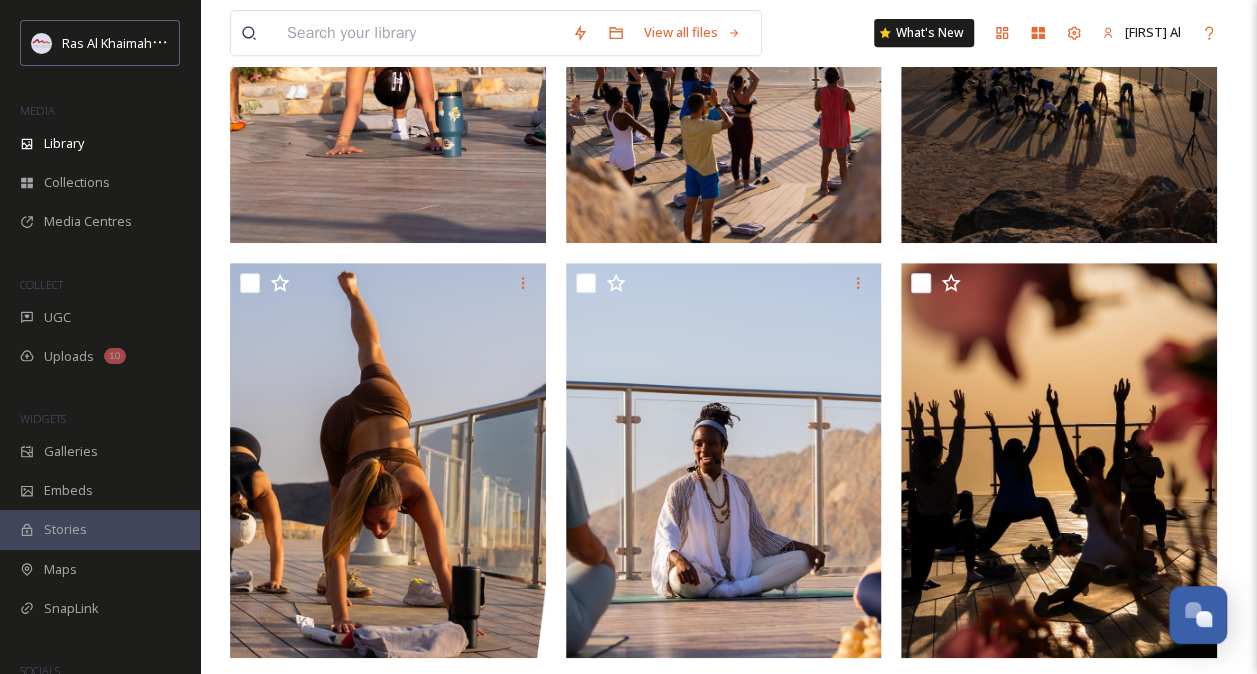 scroll, scrollTop: 427, scrollLeft: 0, axis: vertical 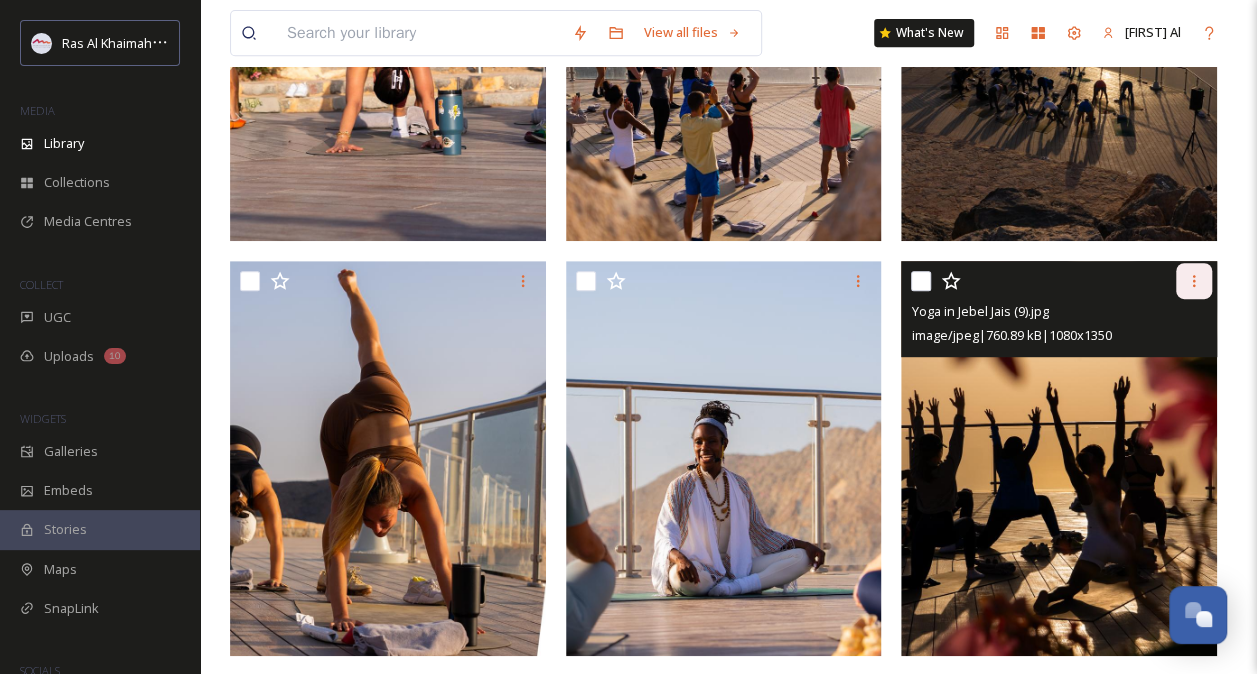 click 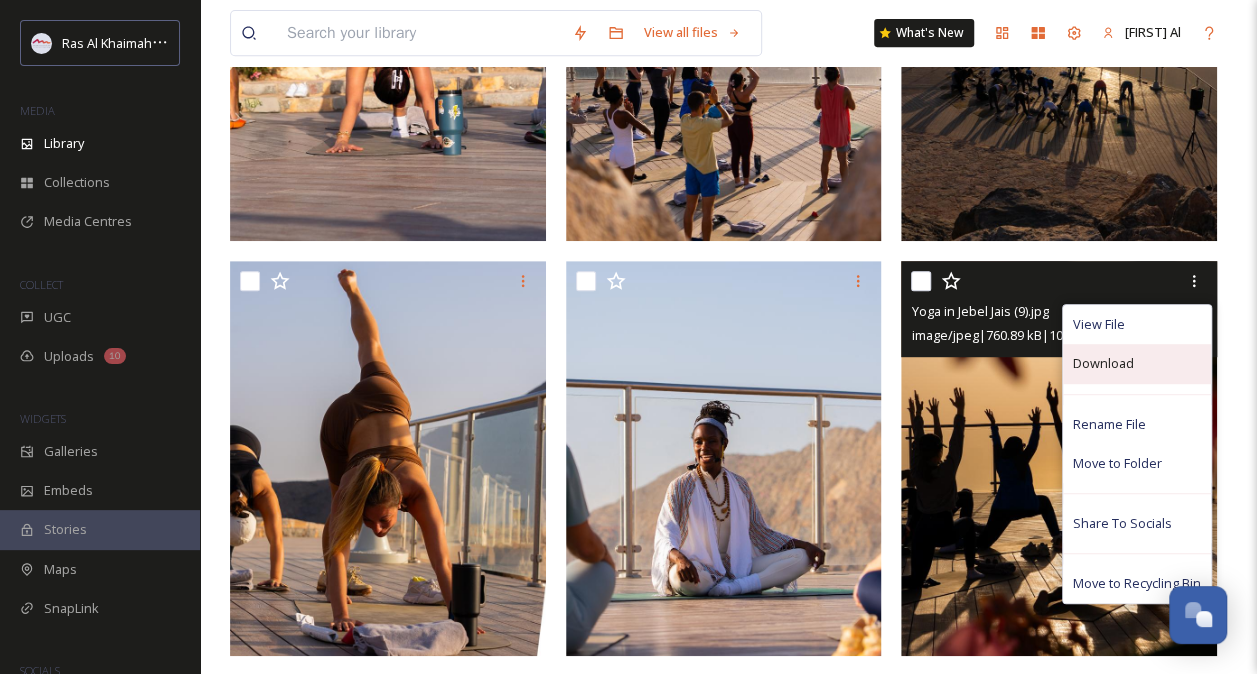 click on "Download" at bounding box center [1103, 363] 